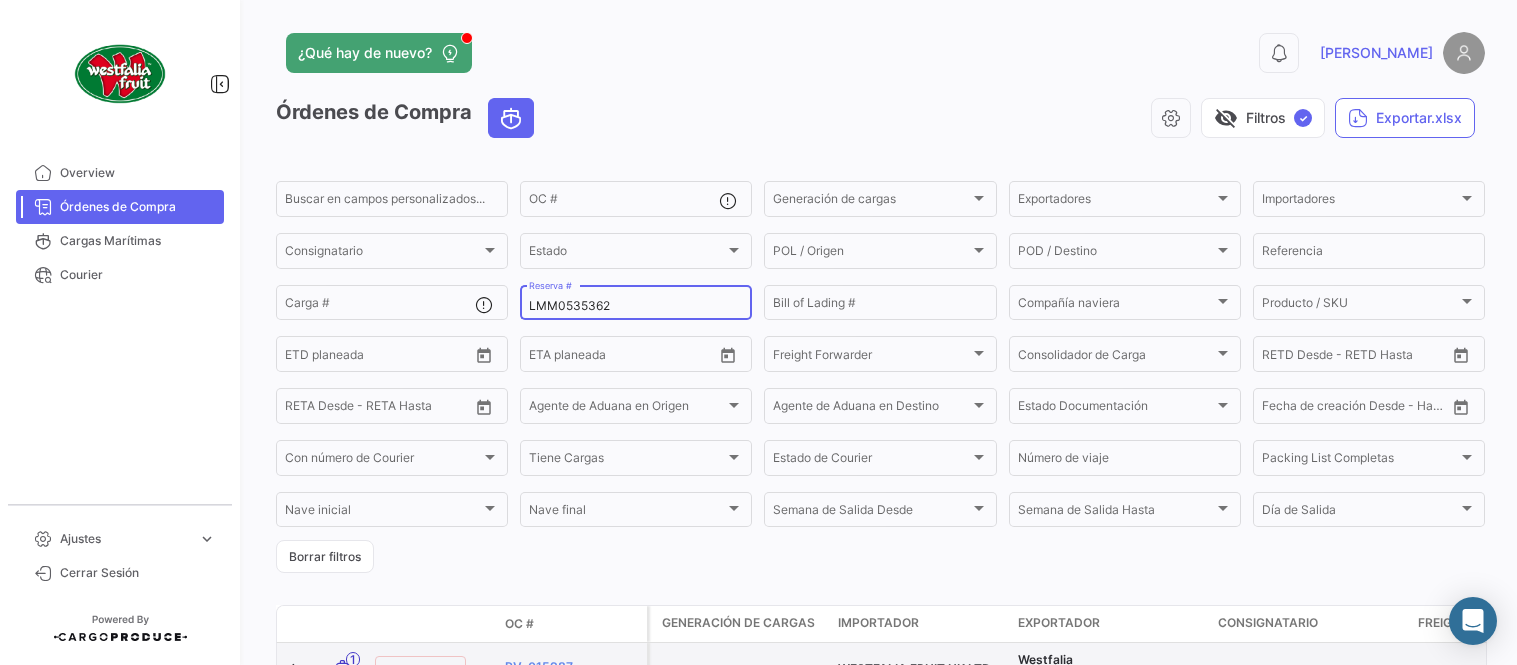 scroll, scrollTop: 0, scrollLeft: 0, axis: both 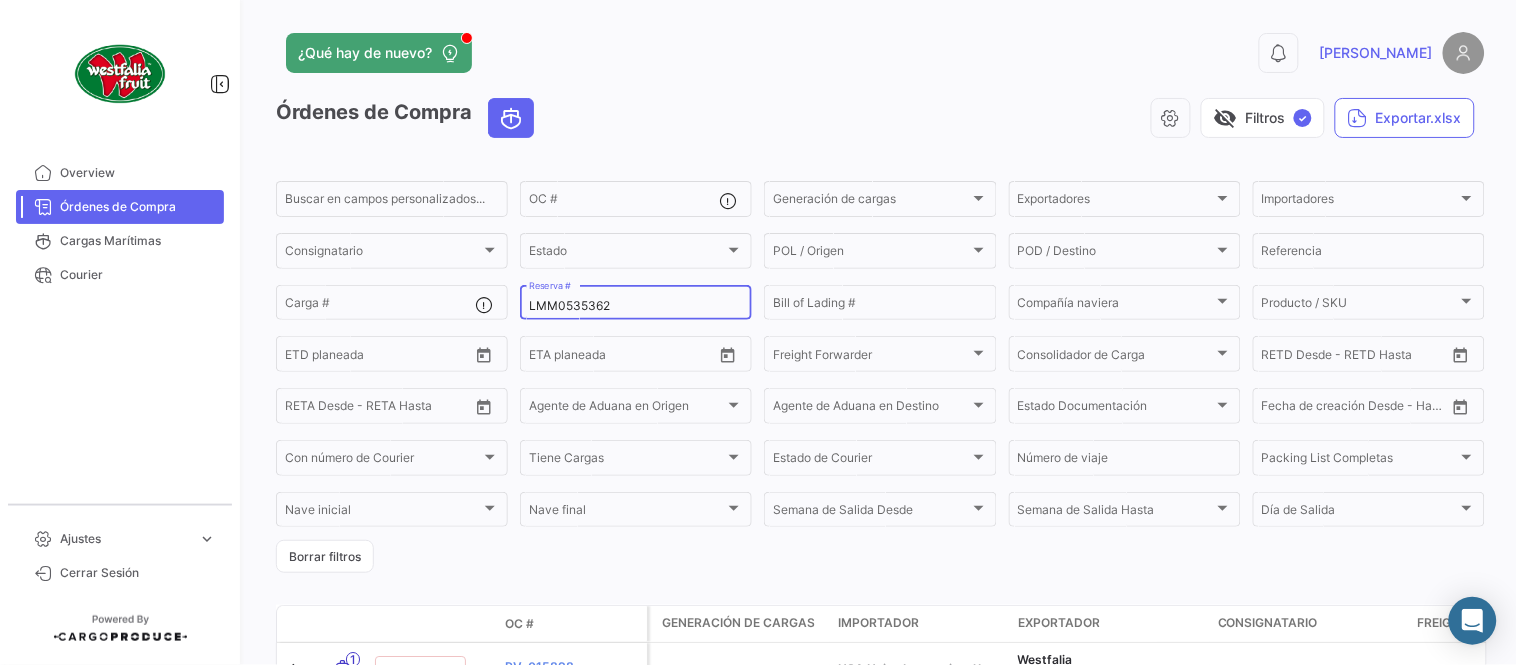 type on "LMM0535362" 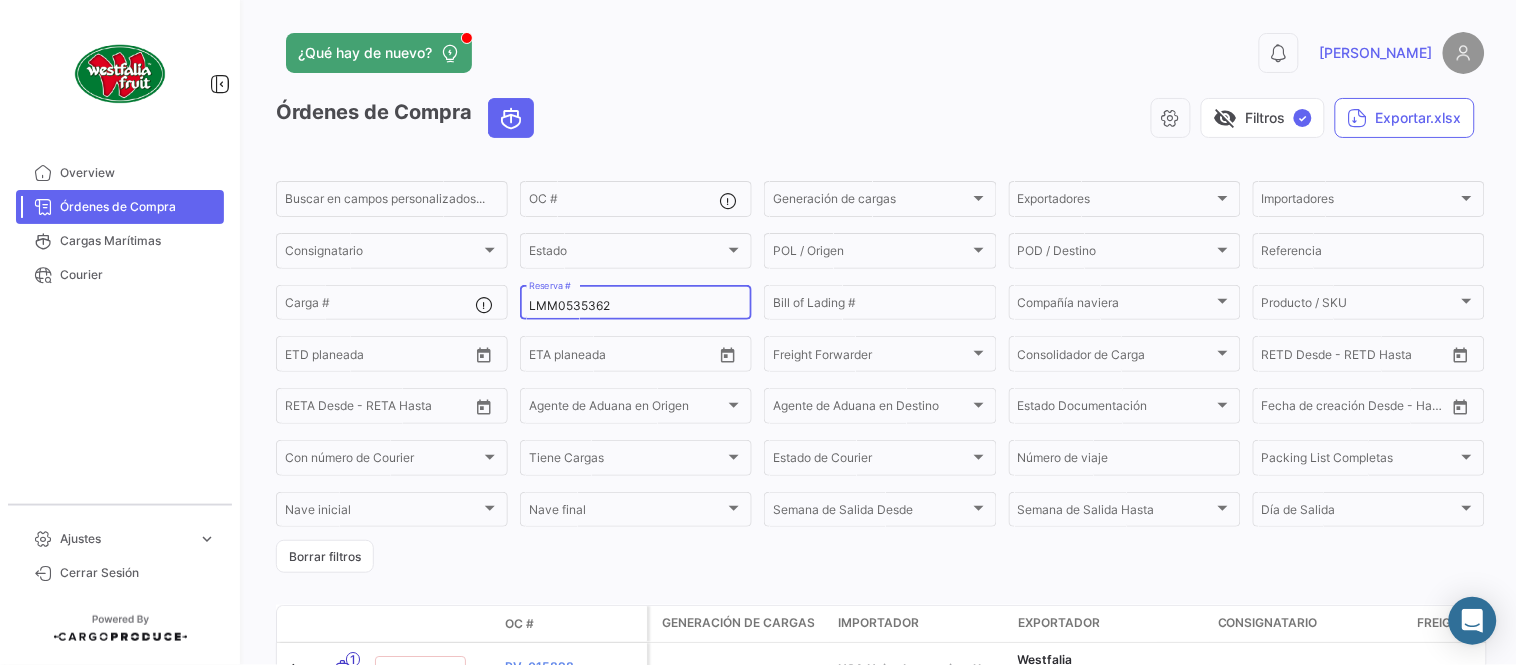 click on "LMM0535362 Reserva #" 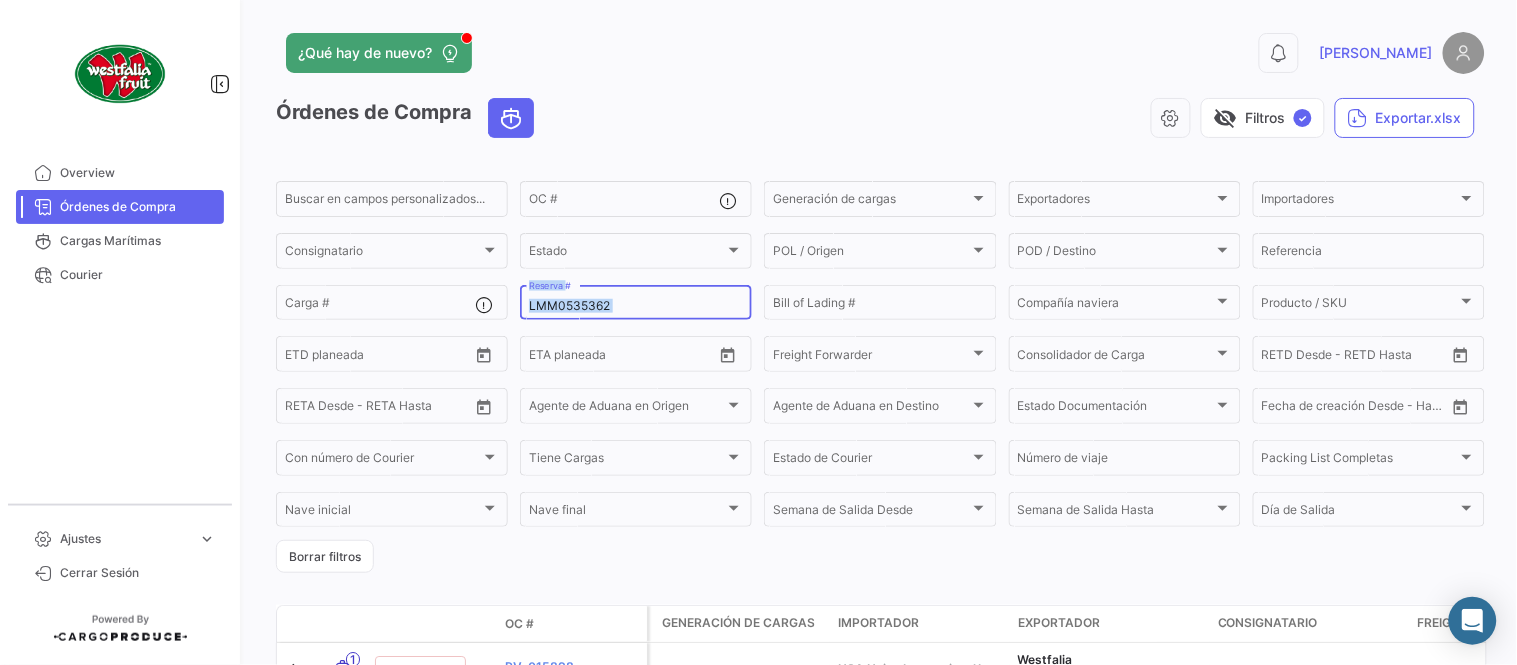 click on "LMM0535362 Reserva #" 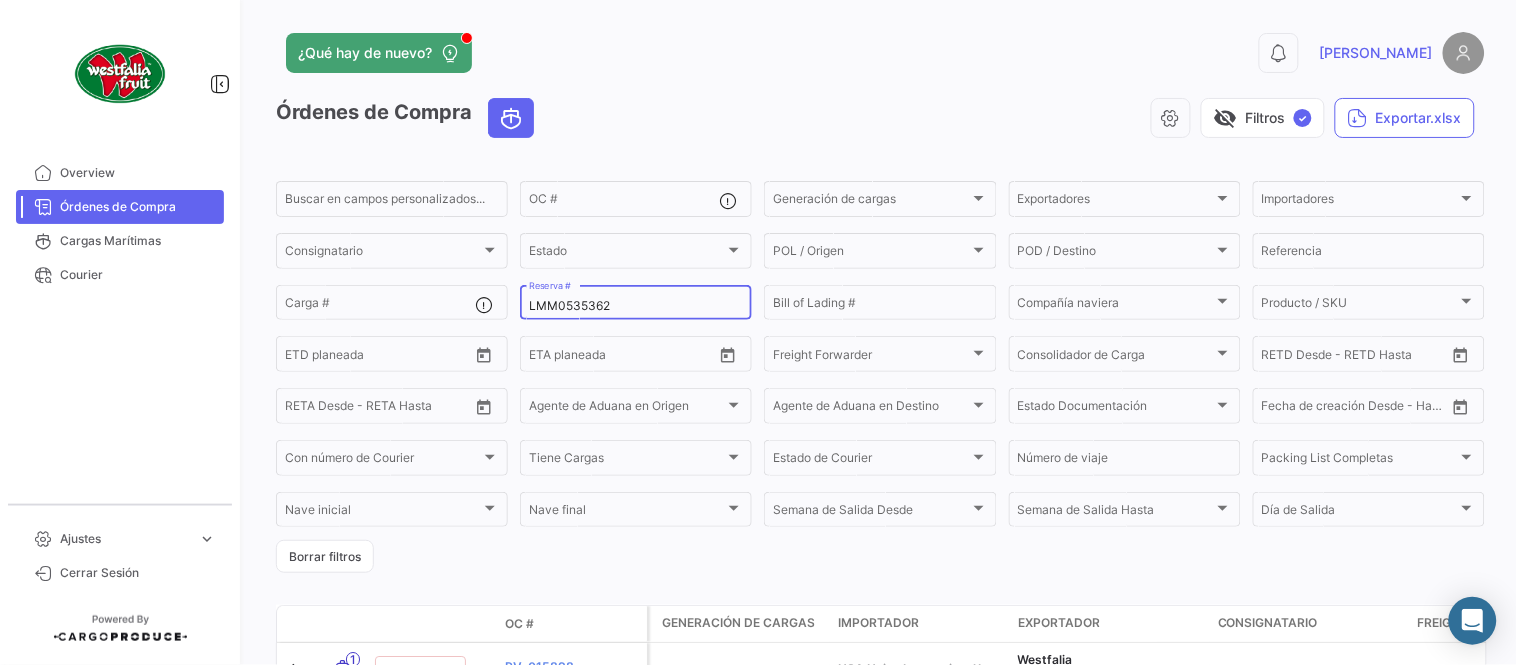 click on "LMM0535362" at bounding box center (636, 306) 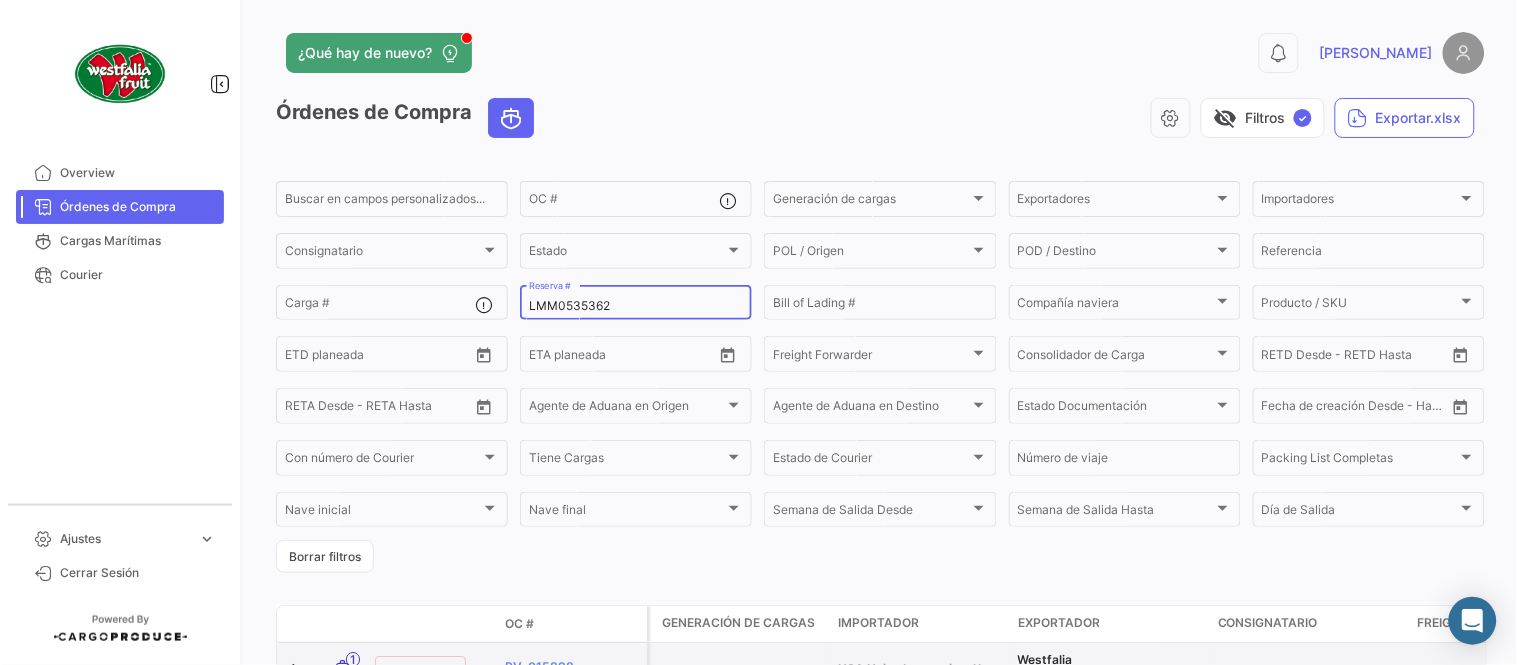 scroll, scrollTop: 128, scrollLeft: 0, axis: vertical 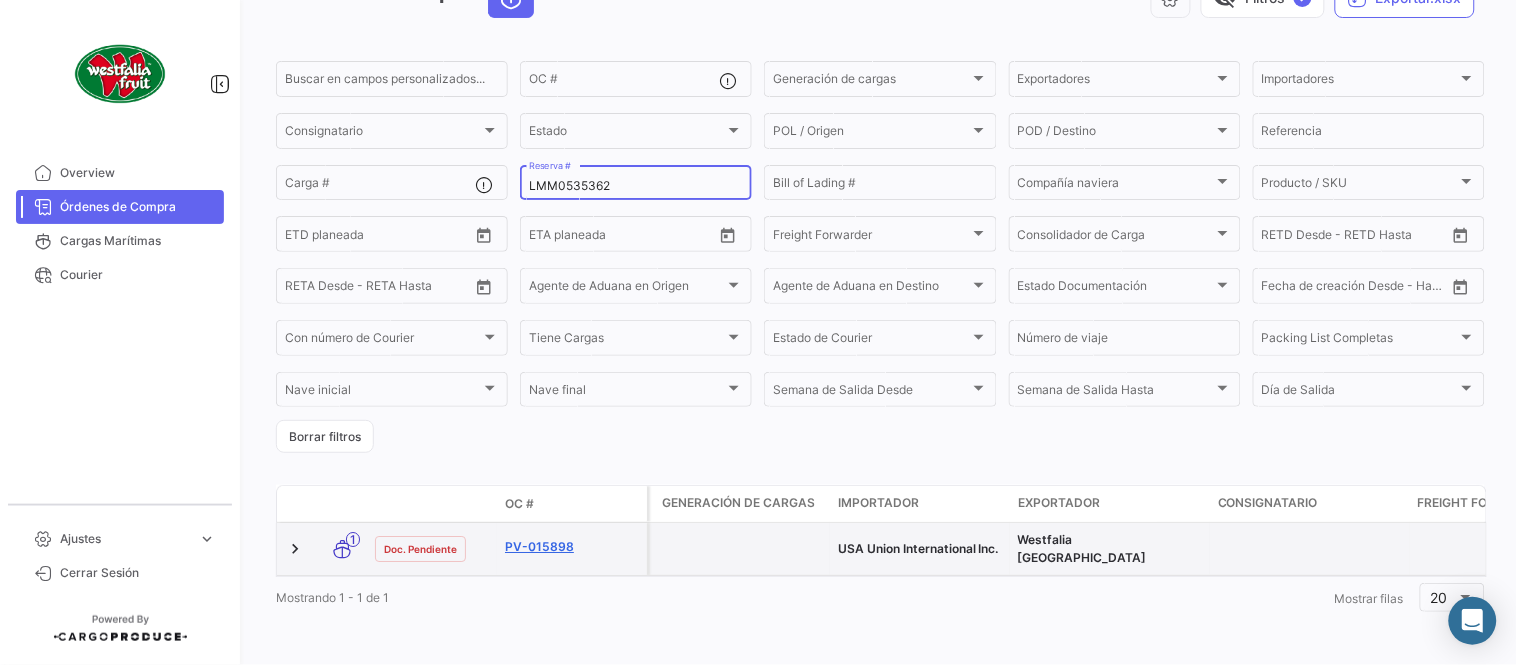 click on "PV-015898" 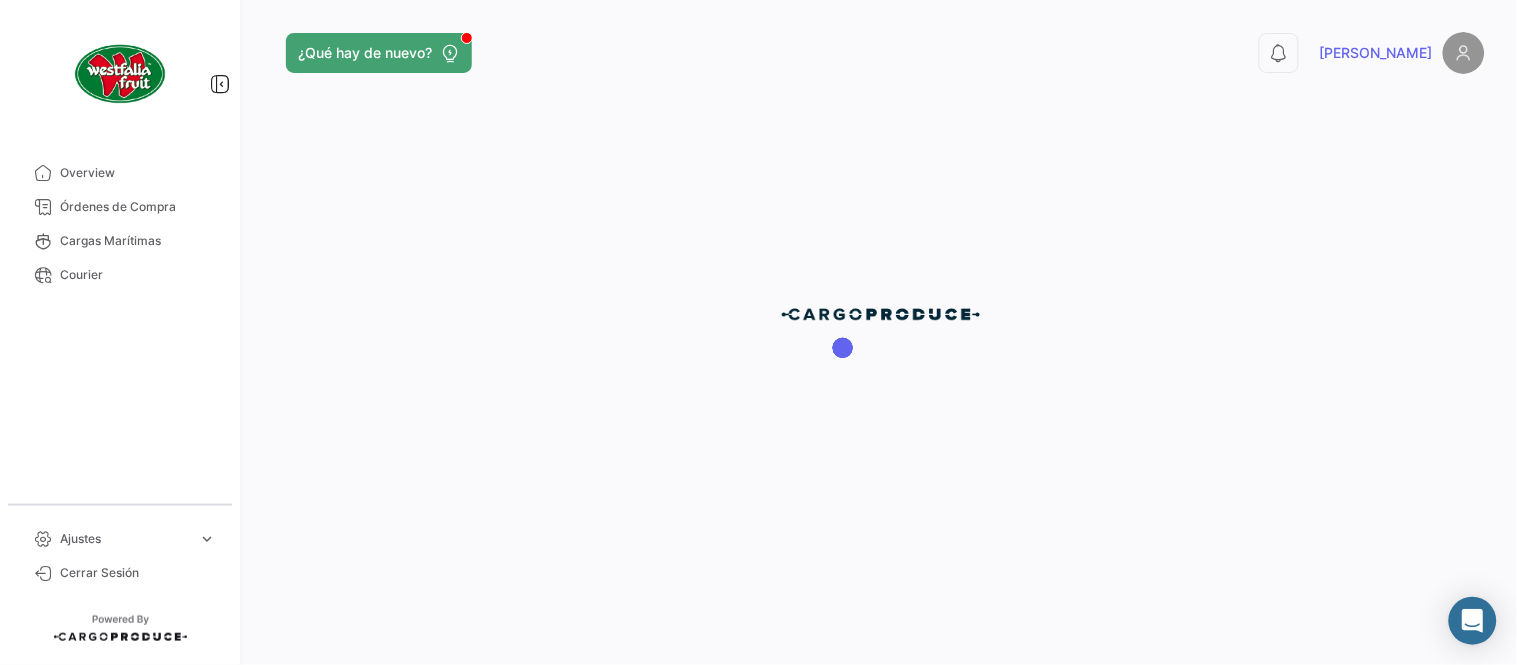 scroll, scrollTop: 0, scrollLeft: 0, axis: both 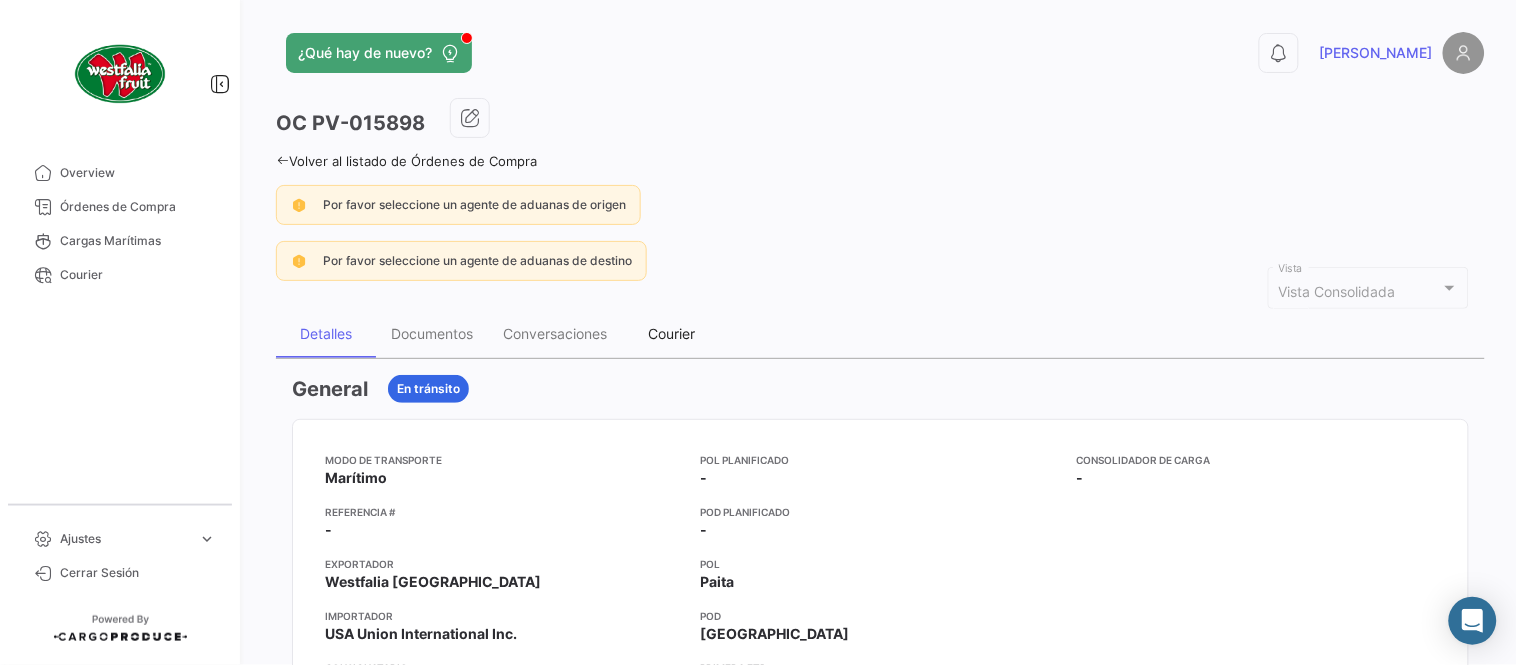 click on "Courier" at bounding box center [672, 334] 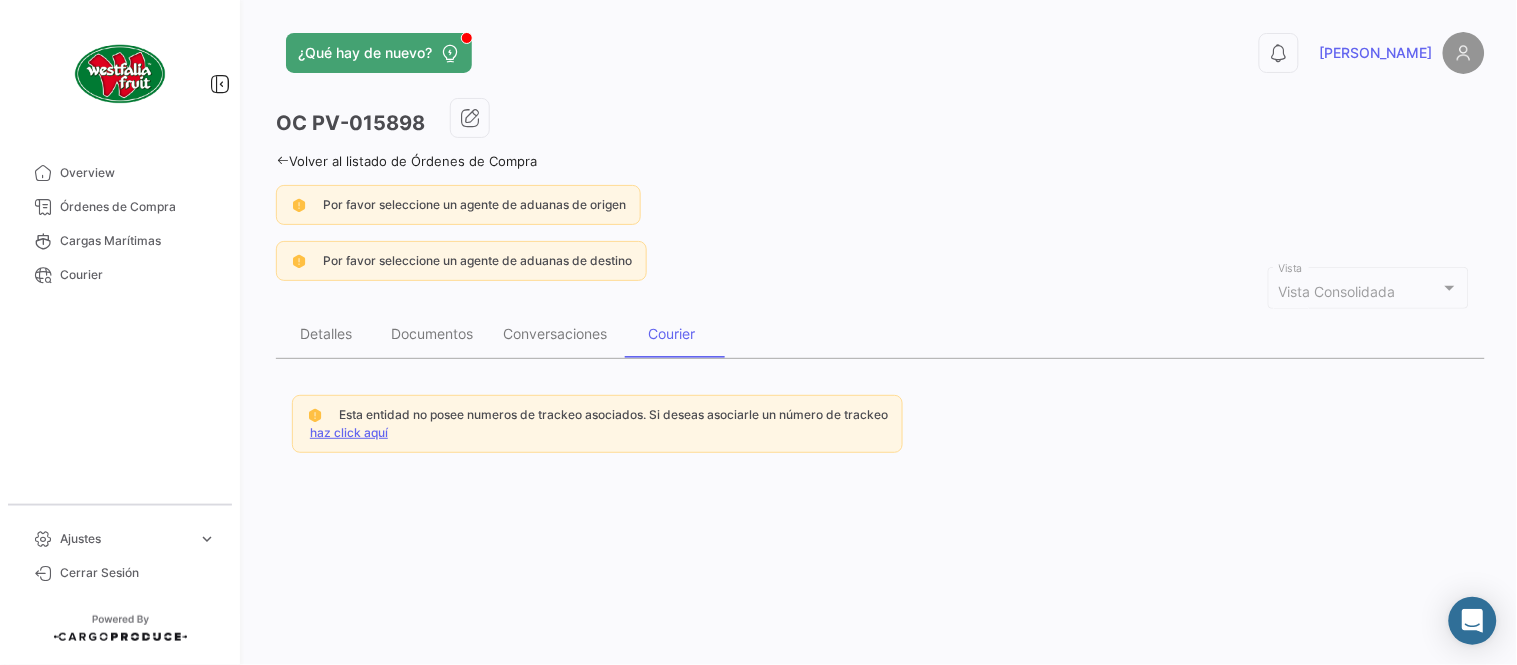 click on "haz click aquí" at bounding box center [349, 432] 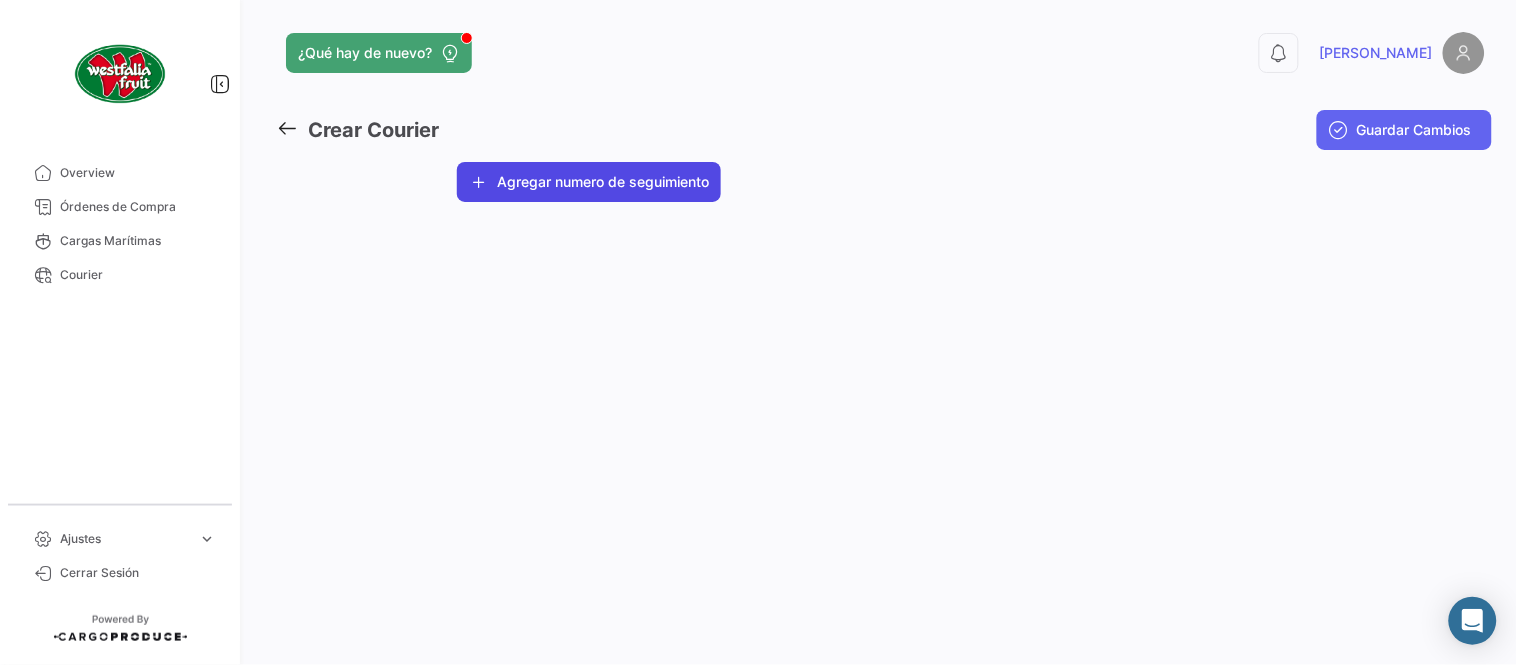 click on "Agregar numero de seguimiento" 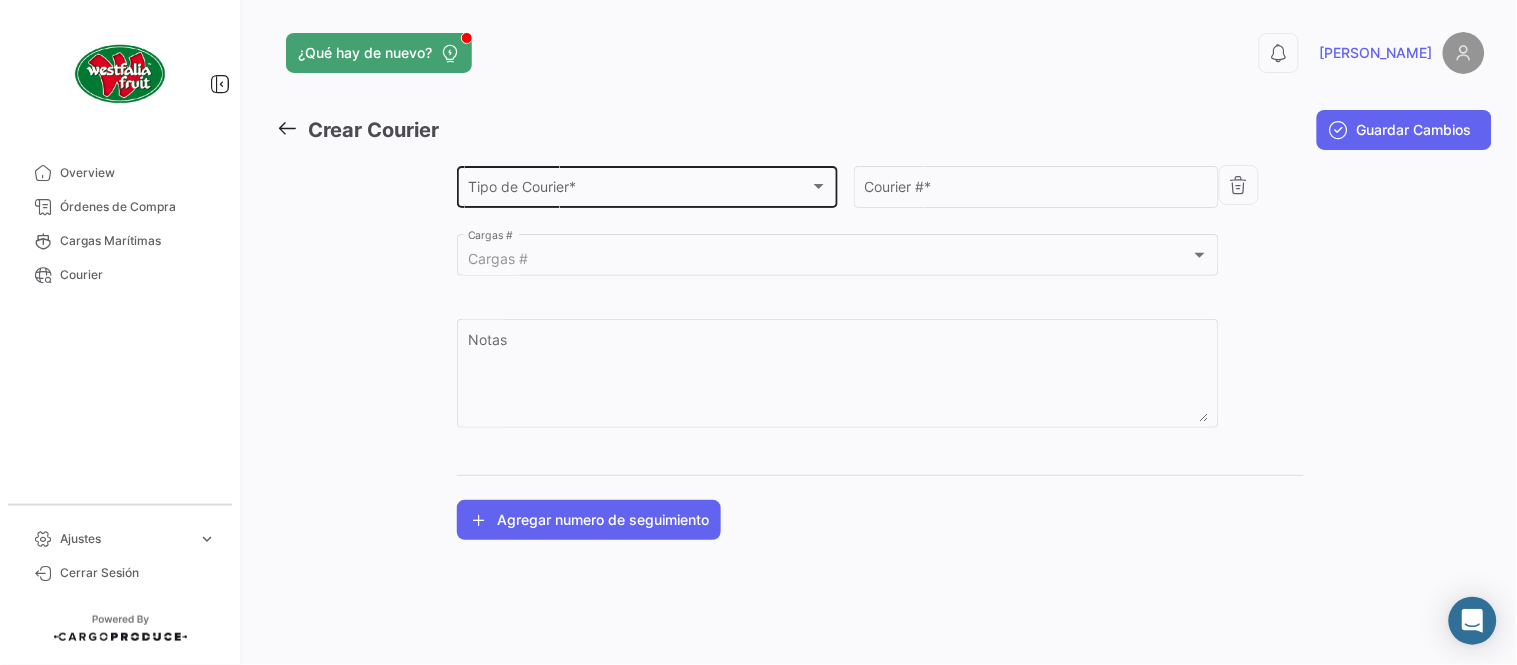 click on "Tipo de Courier * Tipo de Courier  *" 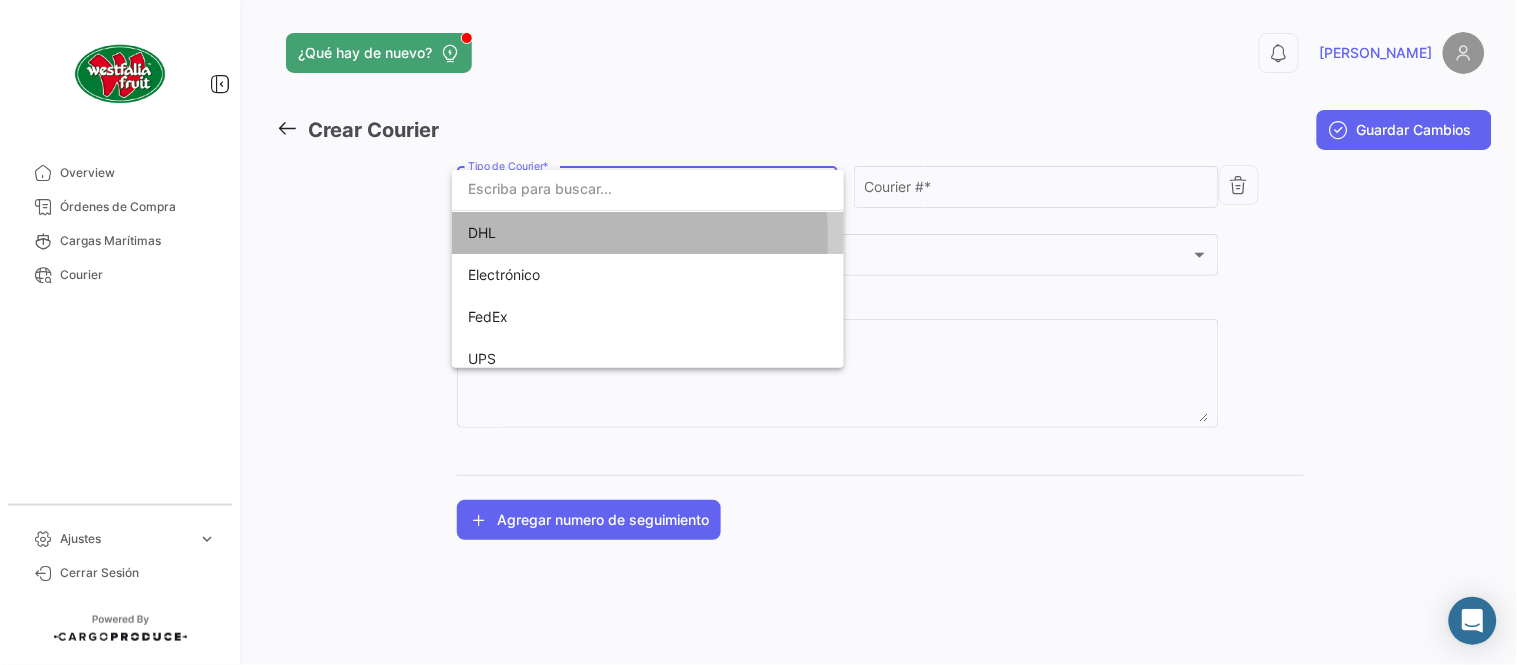 click on "DHL" at bounding box center (608, 233) 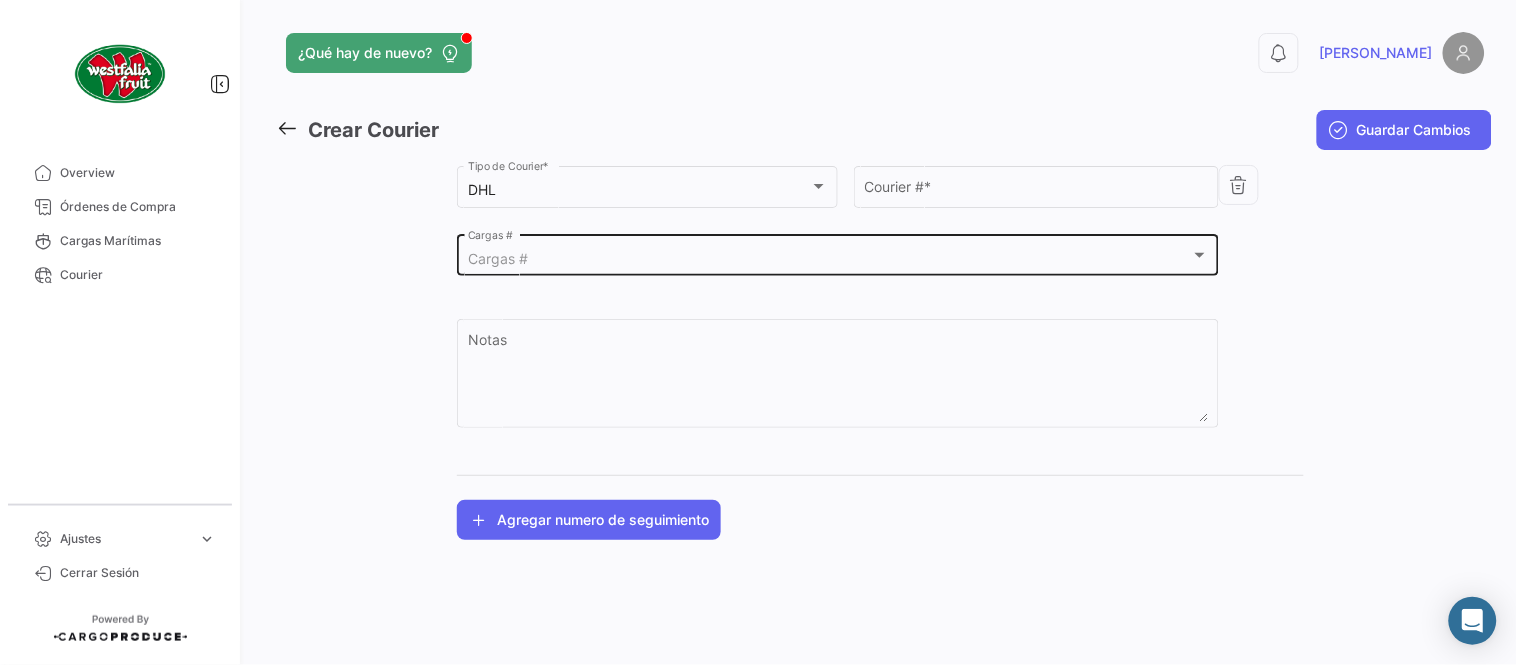 click on "Cargas #  Cargas #" 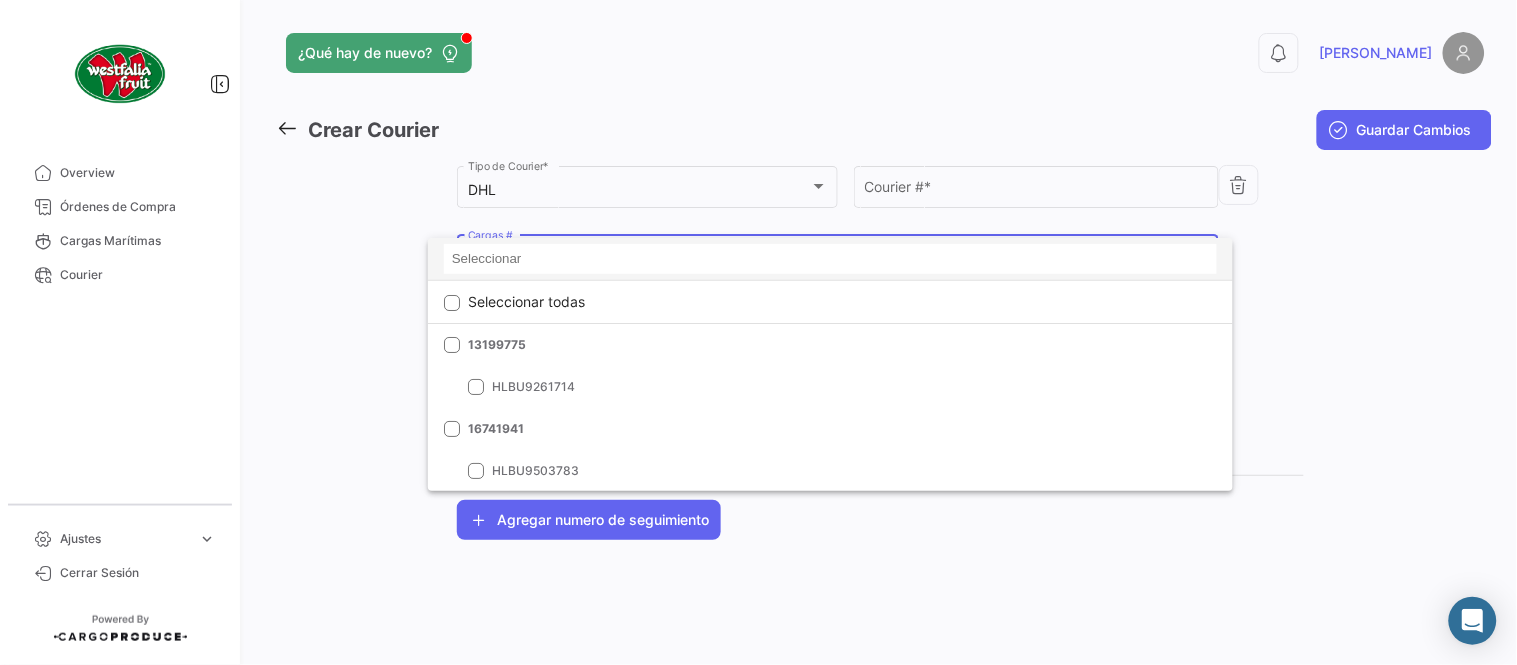 click at bounding box center (830, 259) 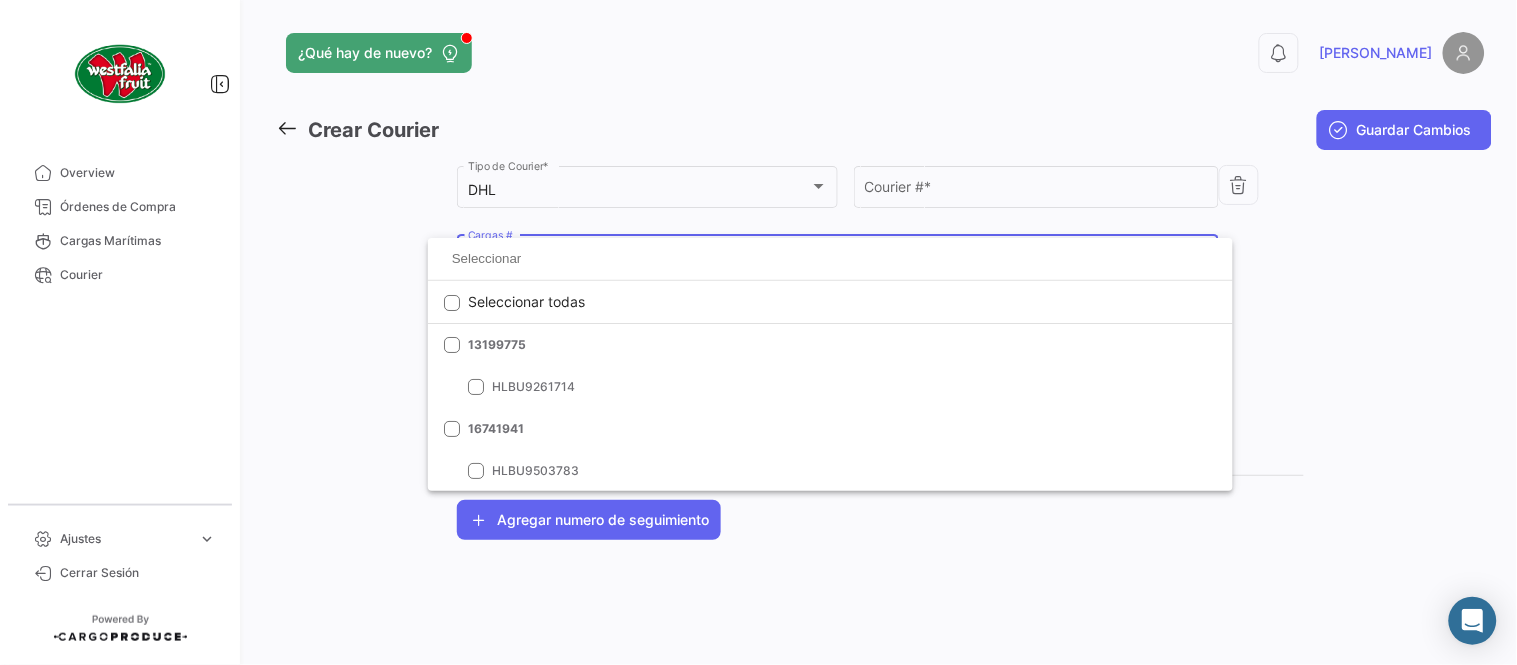 paste on "LMM0535362" 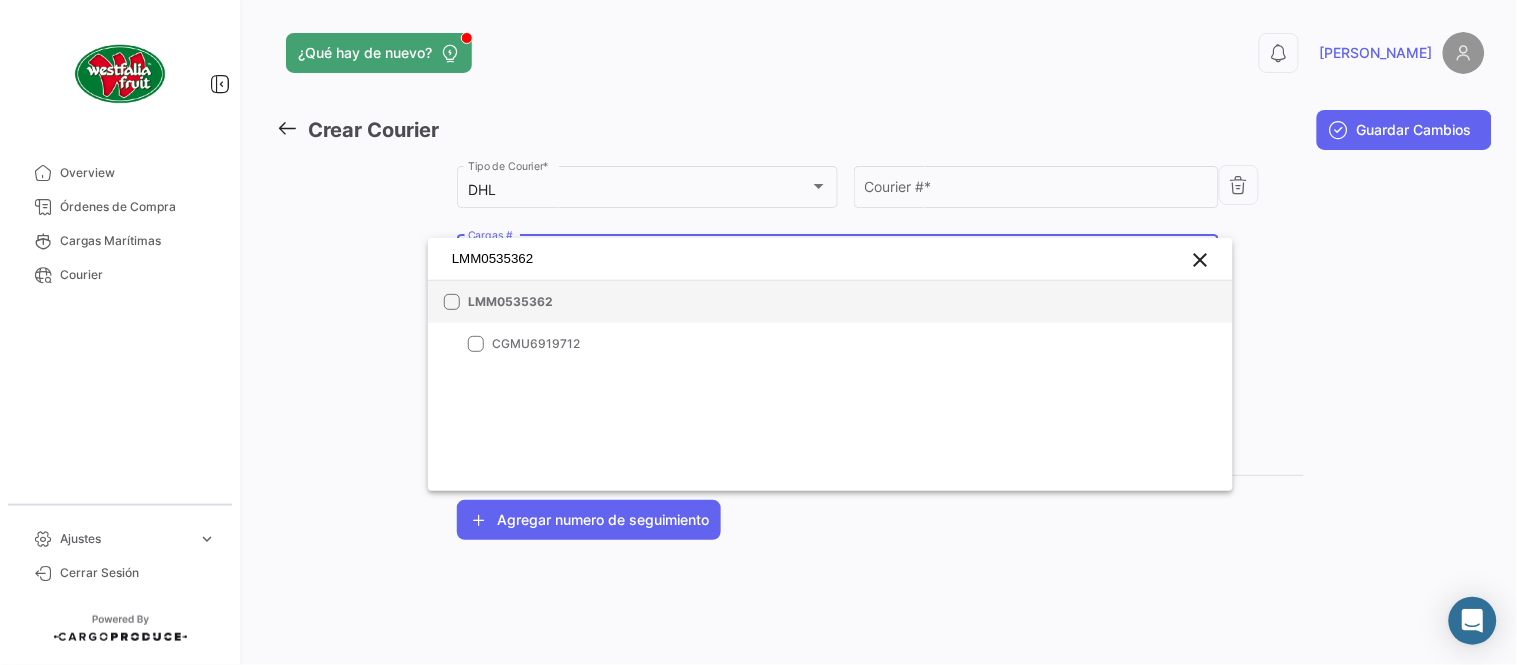 type on "LMM0535362" 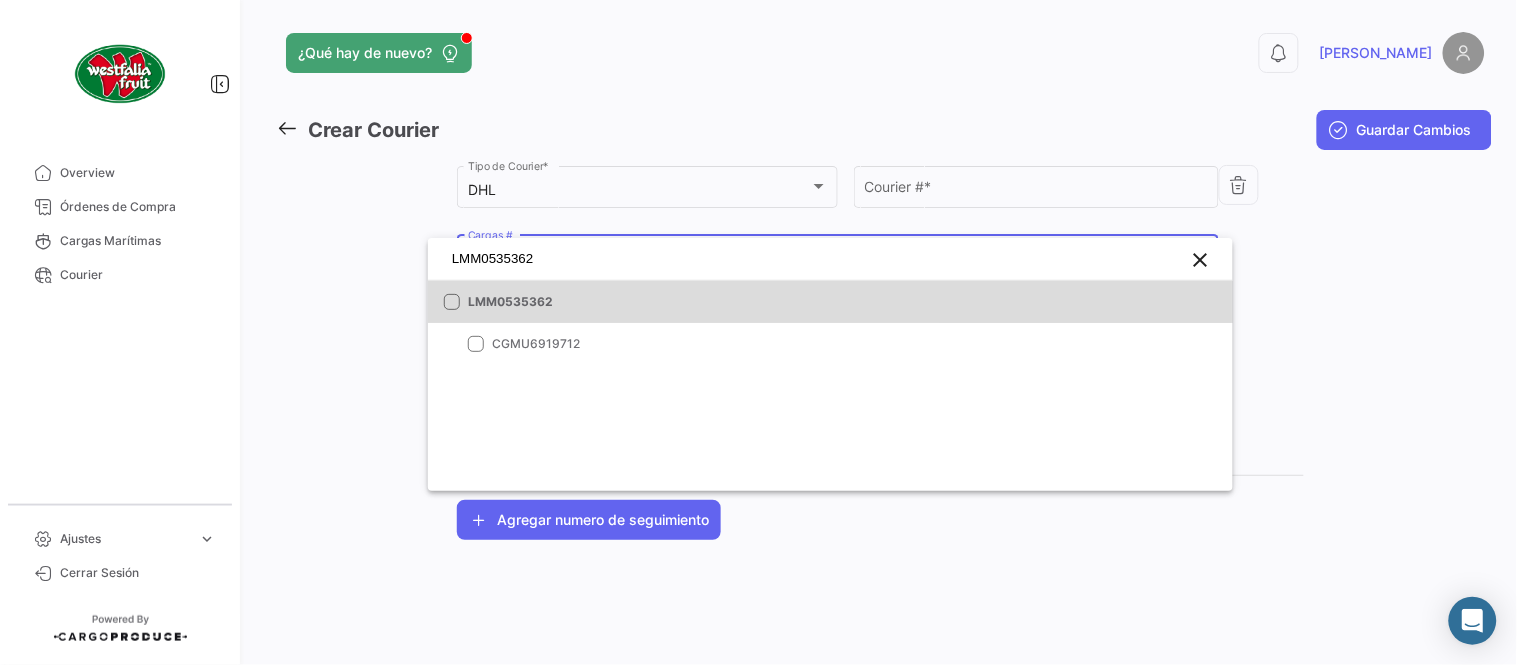click on "LMM0535362" at bounding box center (608, 302) 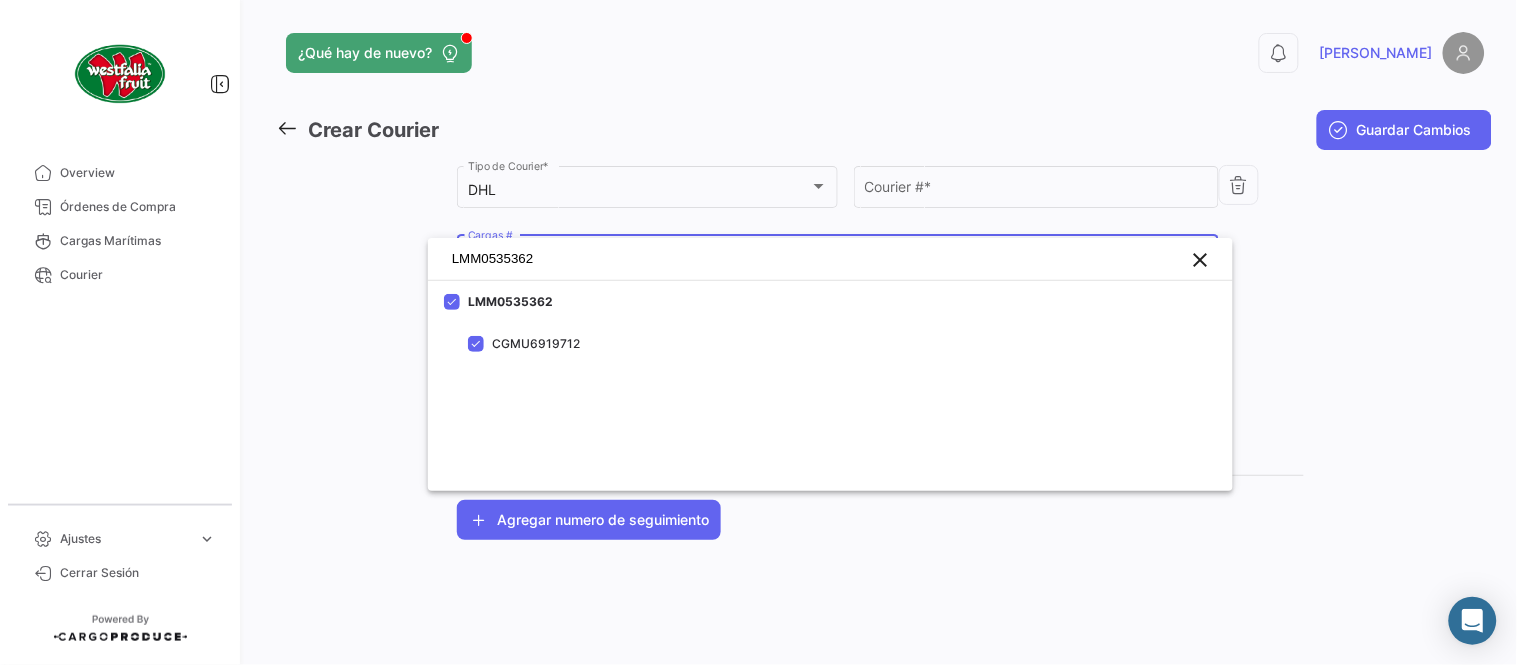 click at bounding box center (758, 332) 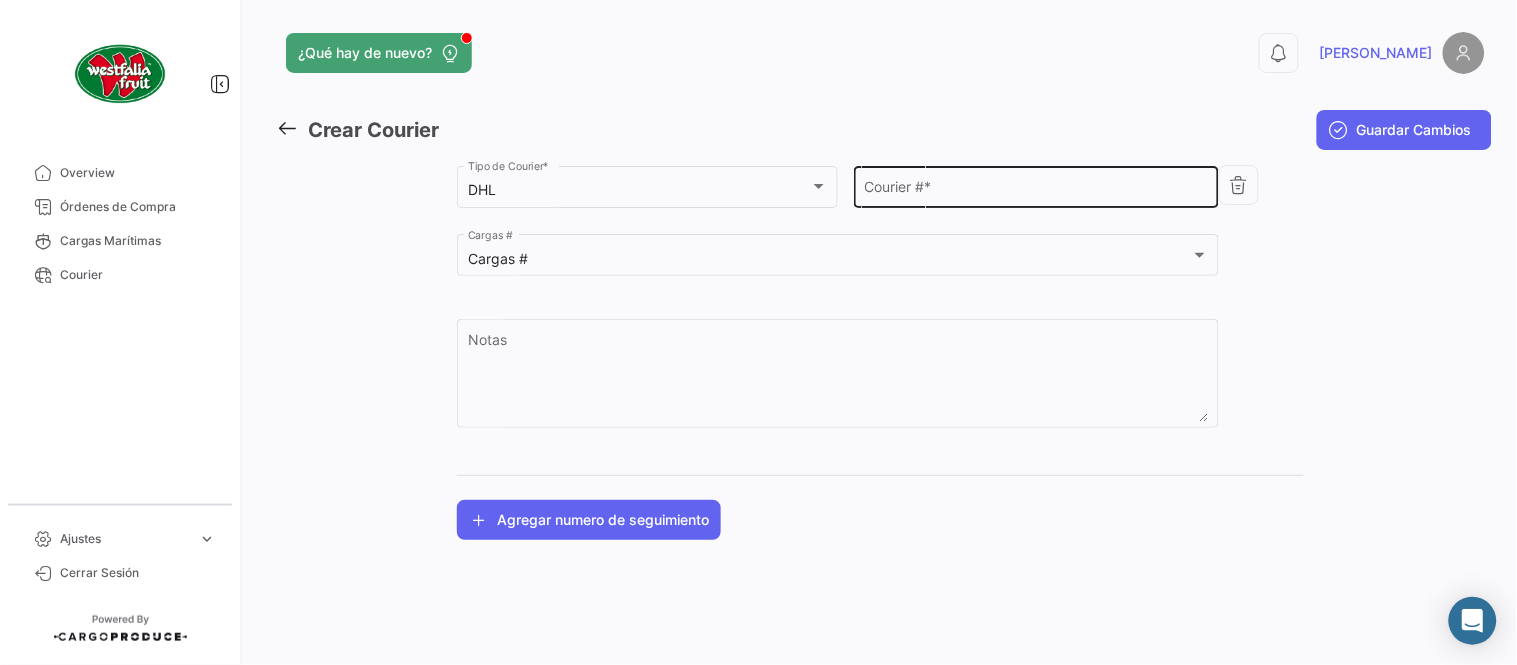 click on "Courier #  *" at bounding box center (1037, 190) 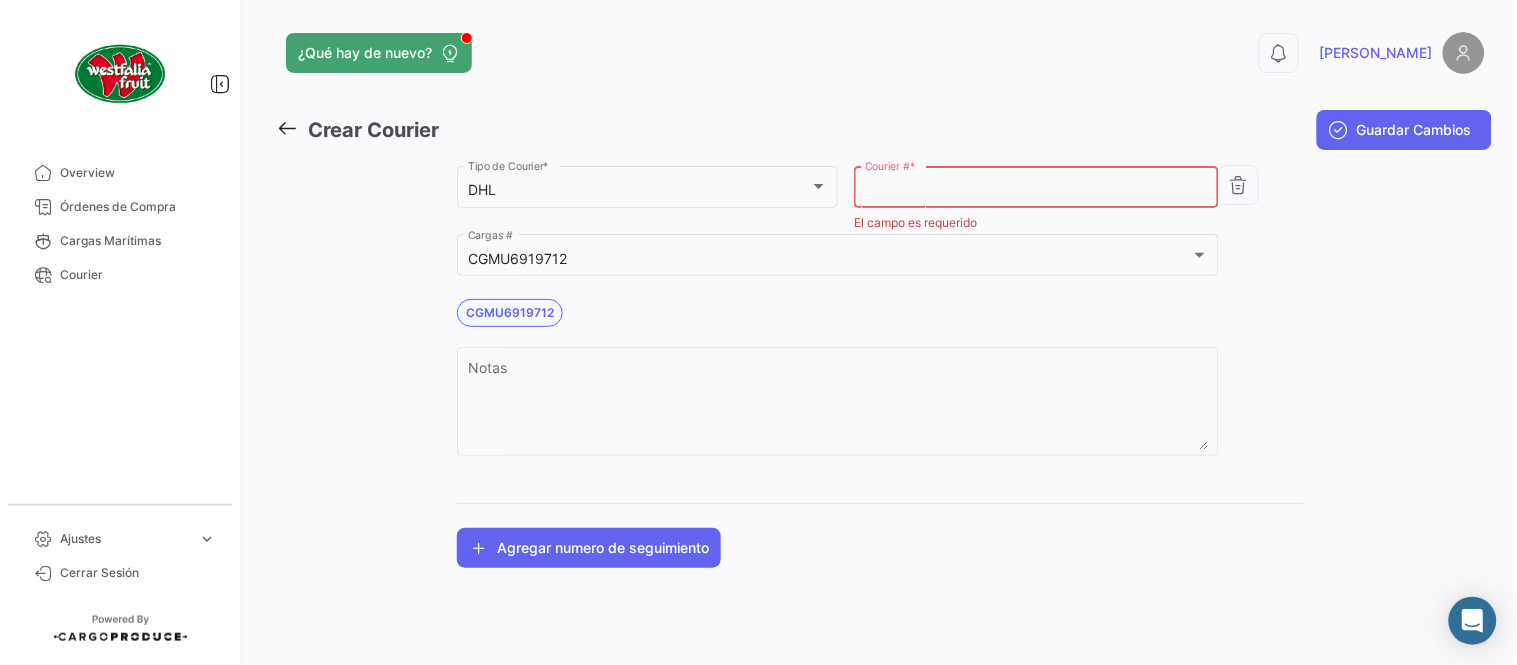 paste on "1261185730" 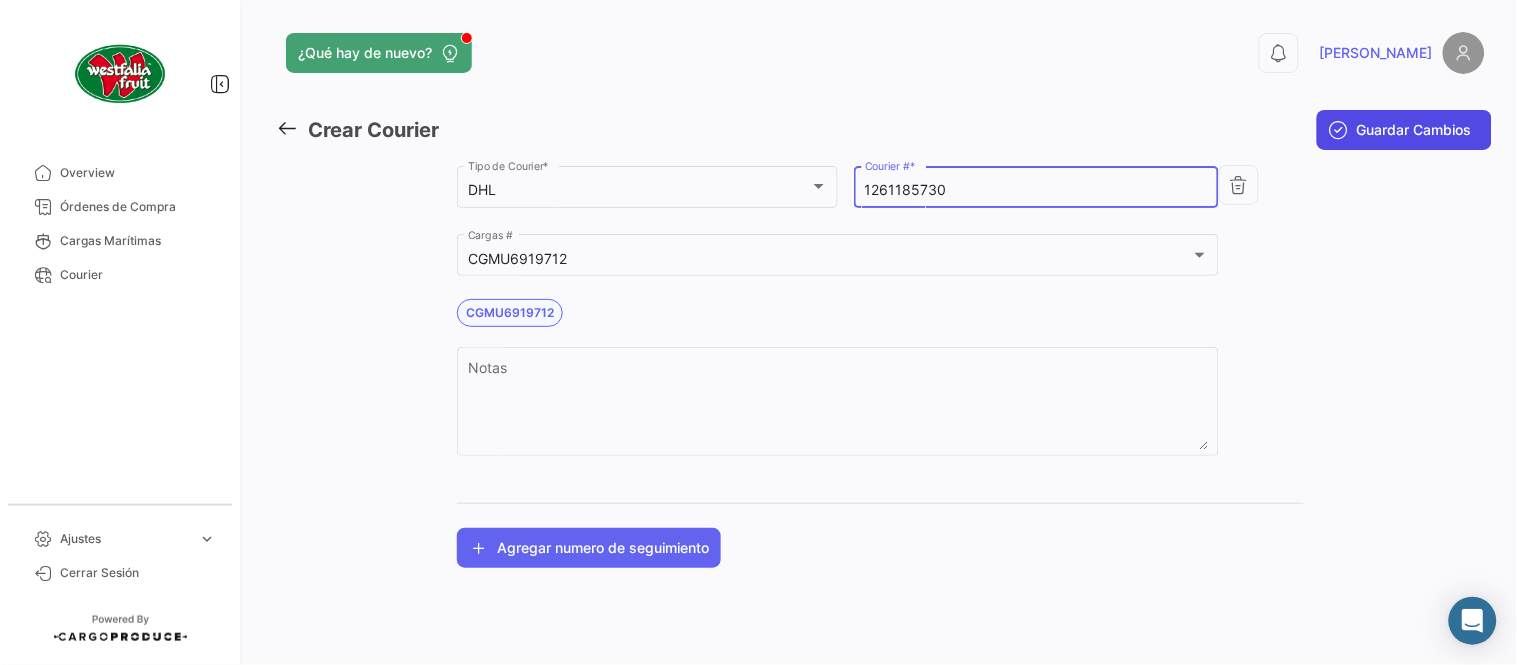 type on "1261185730" 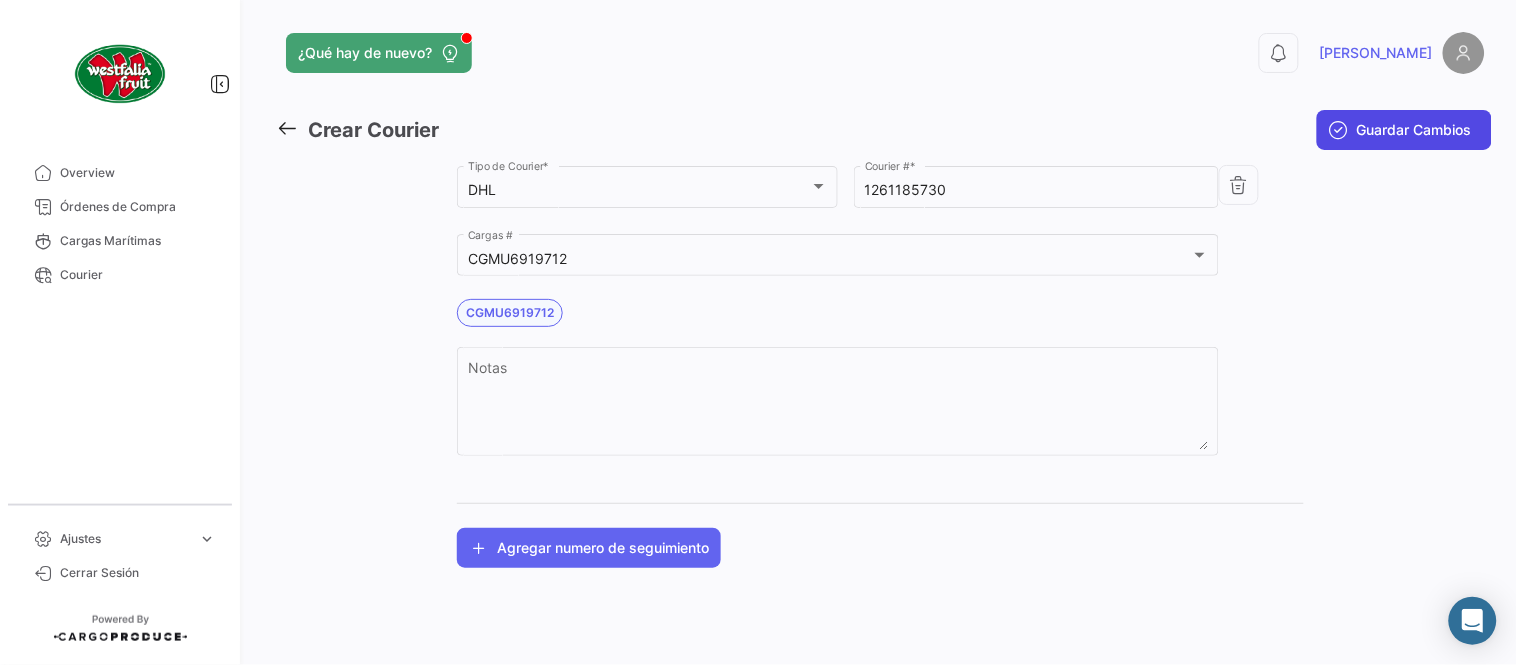 click on "Guardar Cambios" 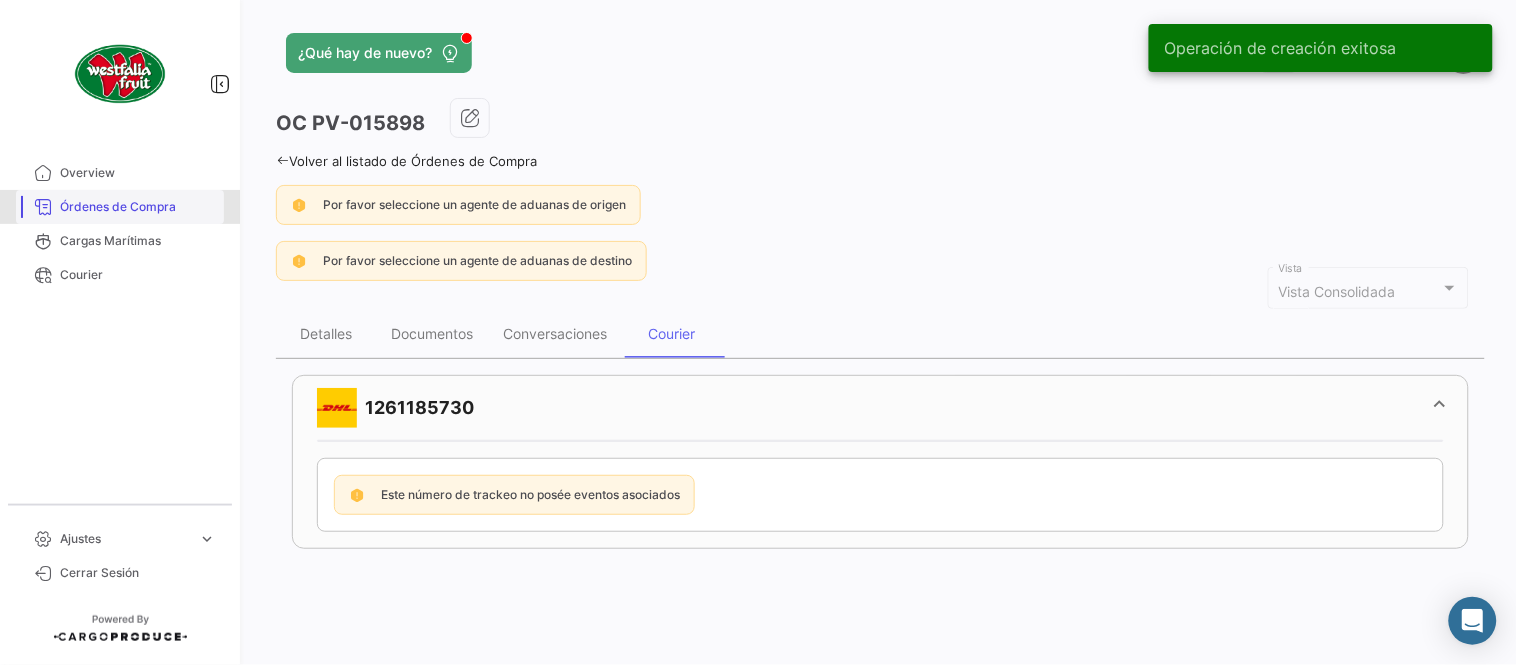 click on "Órdenes de Compra" at bounding box center (138, 207) 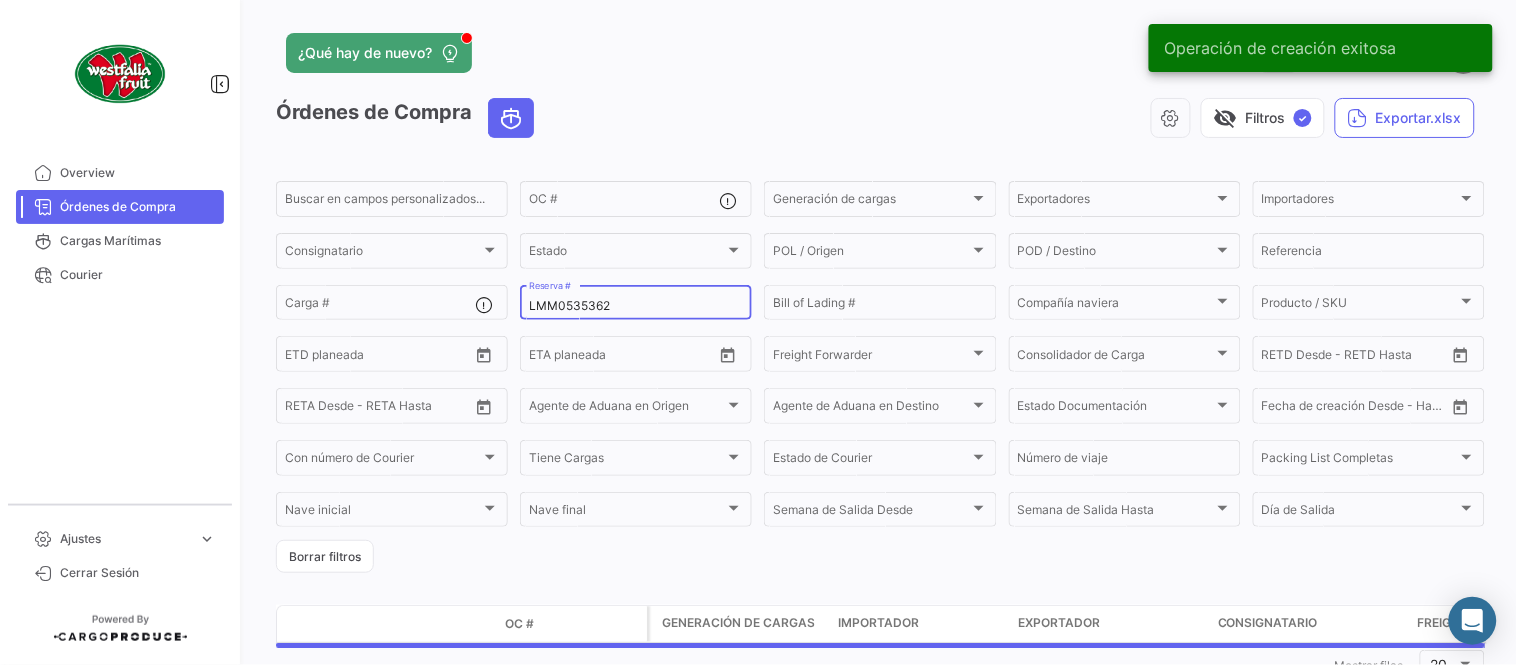 click on "LMM0535362 Reserva #" 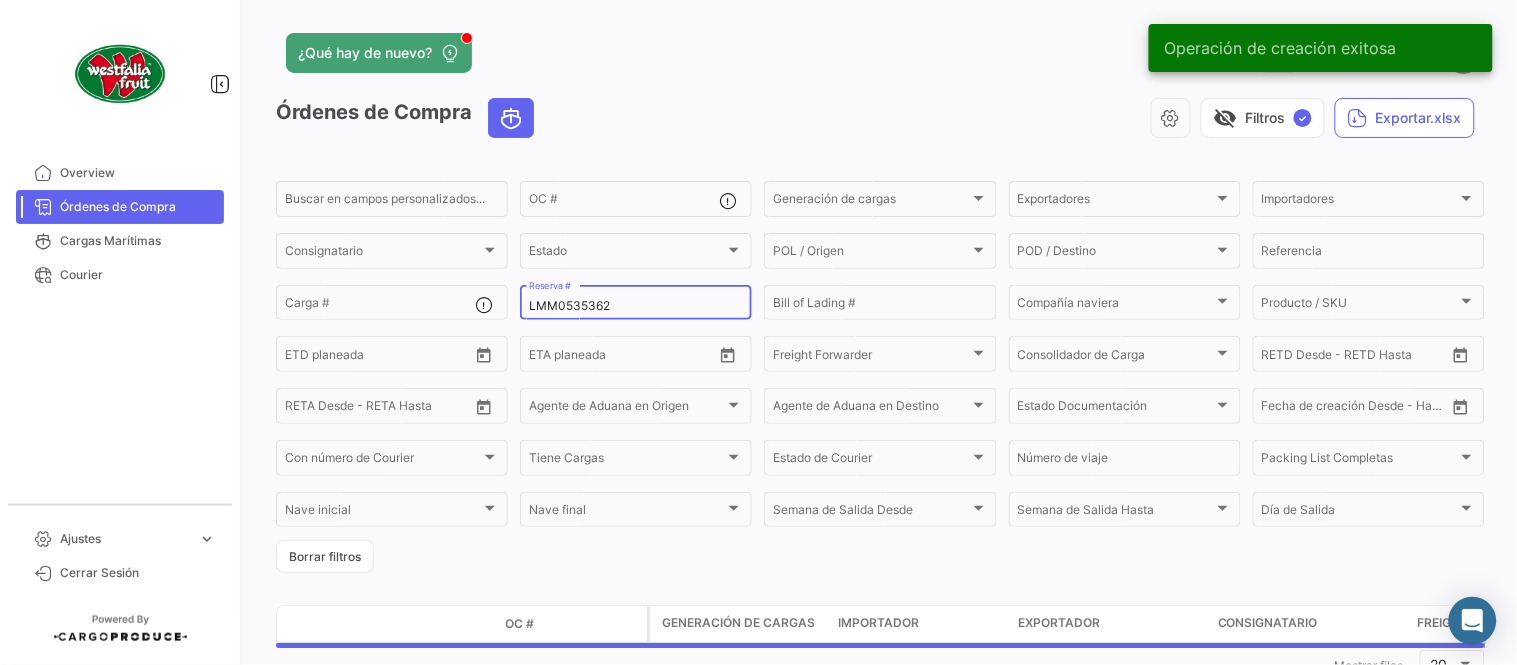 click on "LMM0535362" at bounding box center (636, 306) 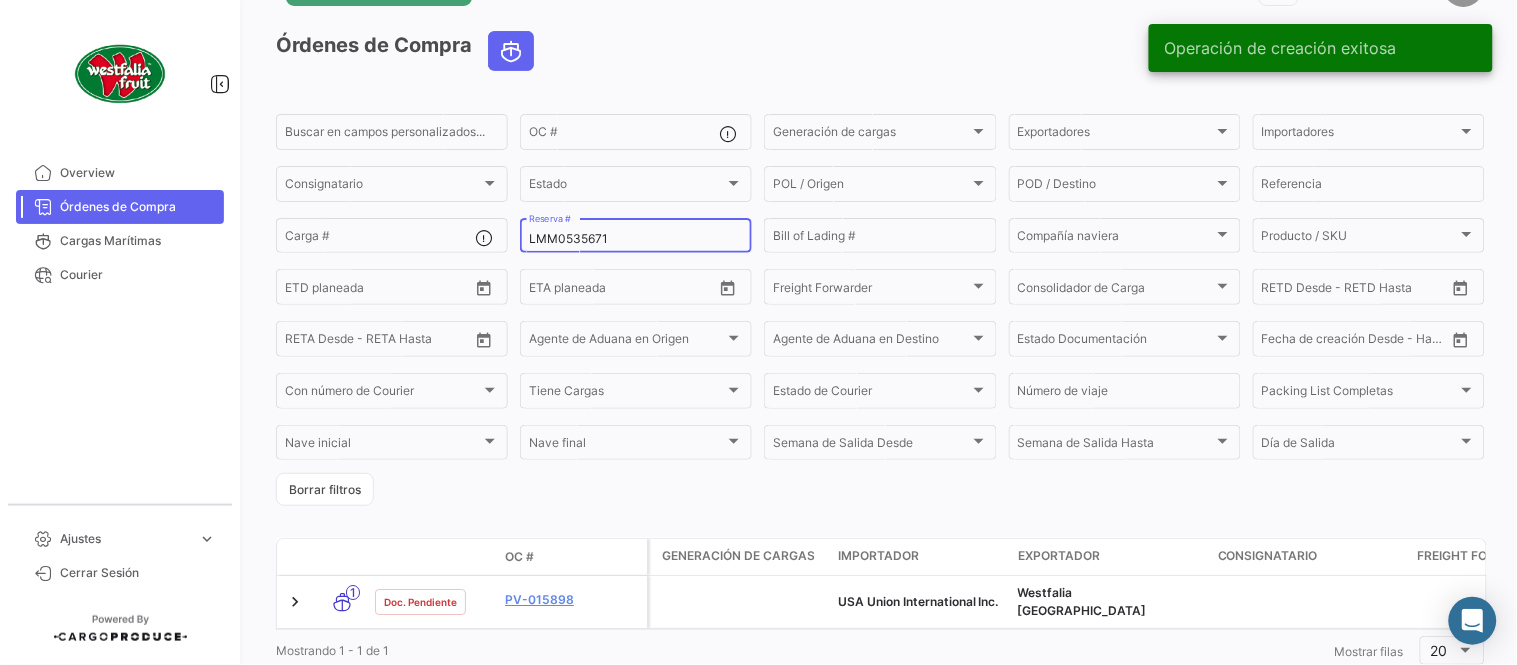 scroll, scrollTop: 128, scrollLeft: 0, axis: vertical 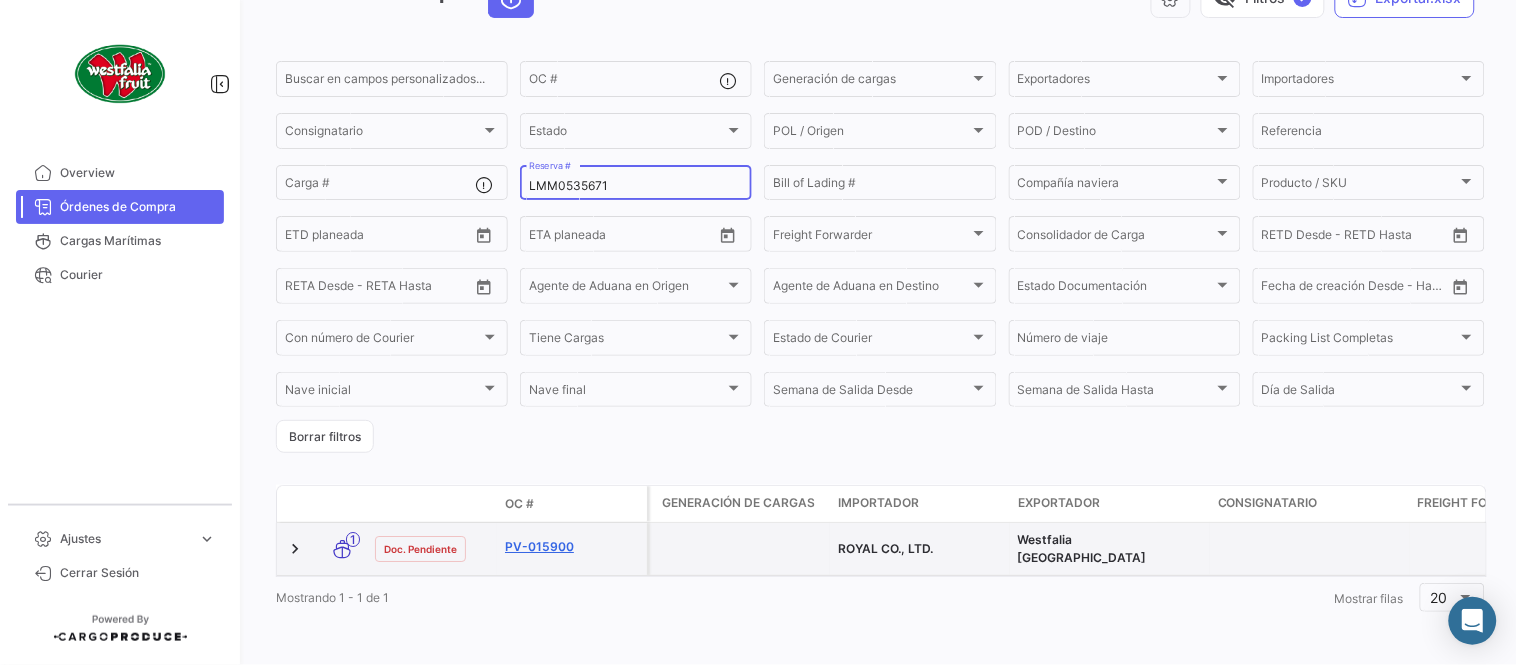 type on "LMM0535671" 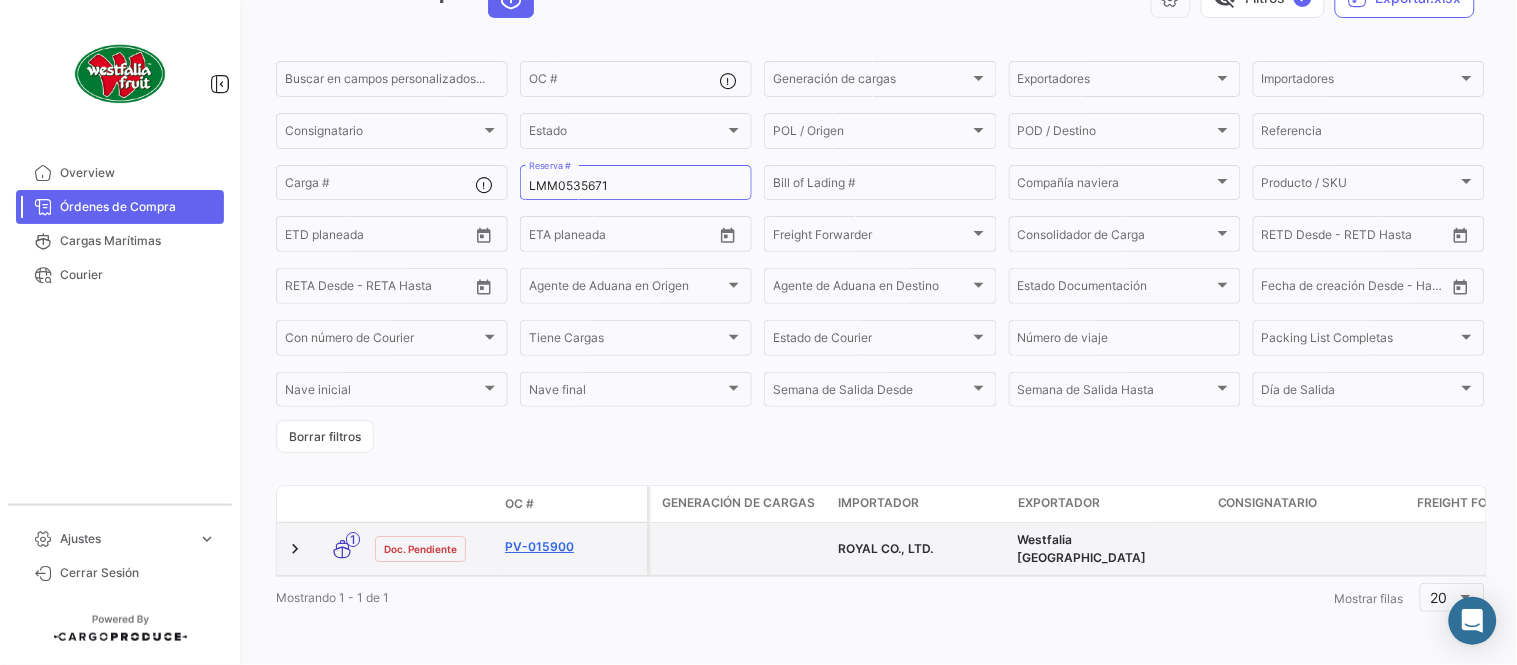click on "PV-015900" 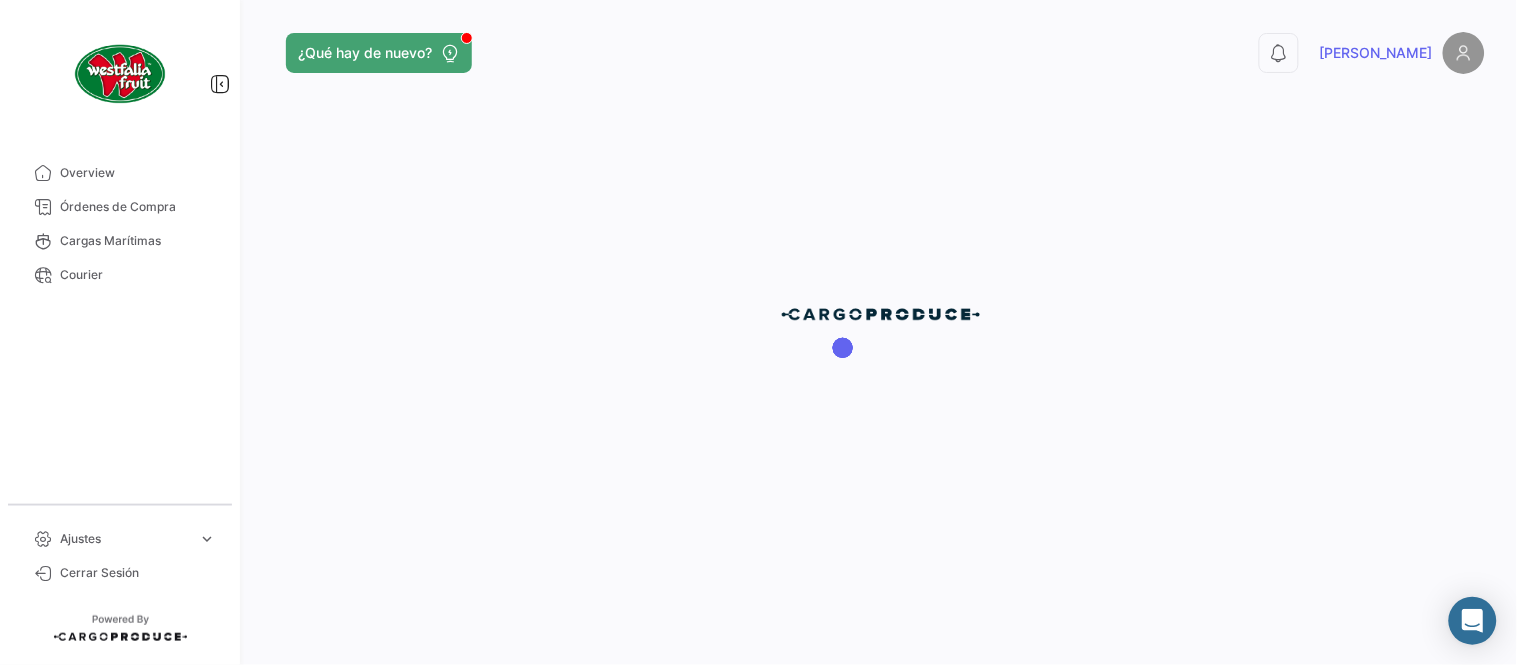 scroll, scrollTop: 0, scrollLeft: 0, axis: both 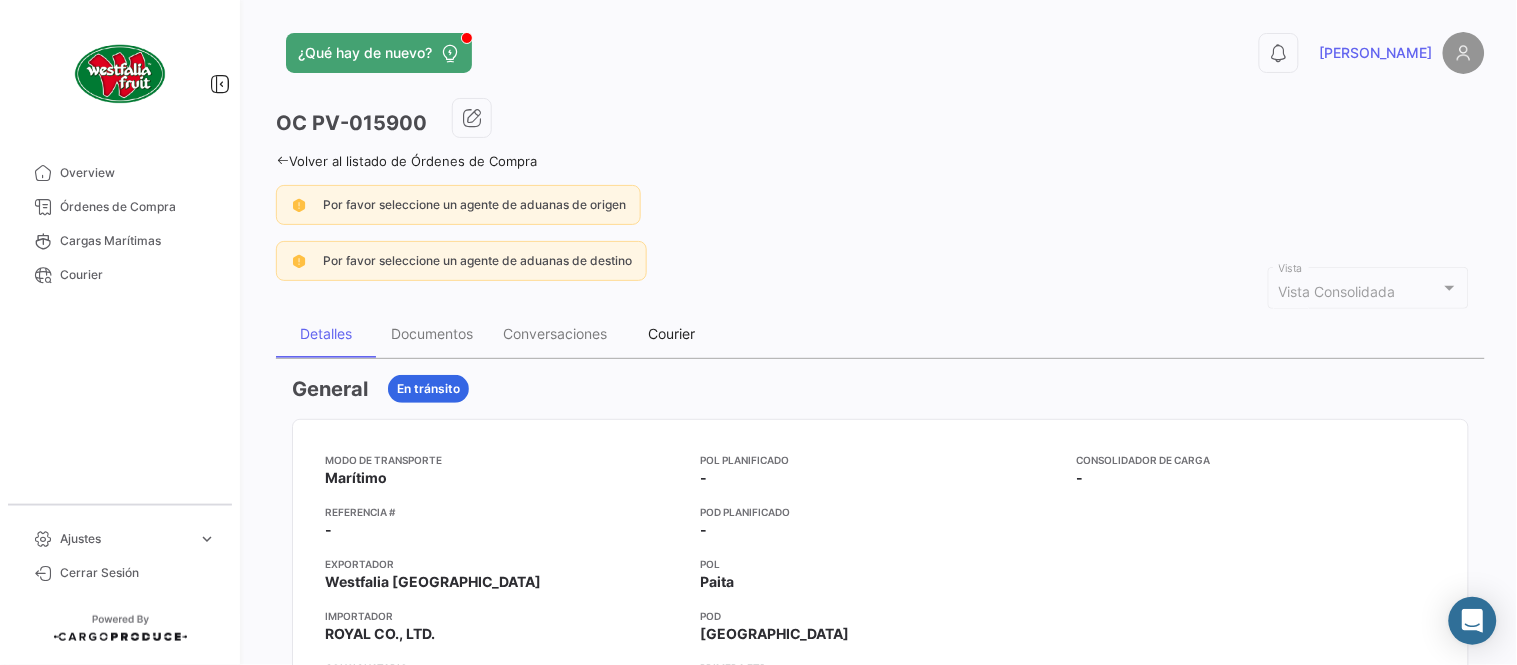click on "Courier" at bounding box center [672, 333] 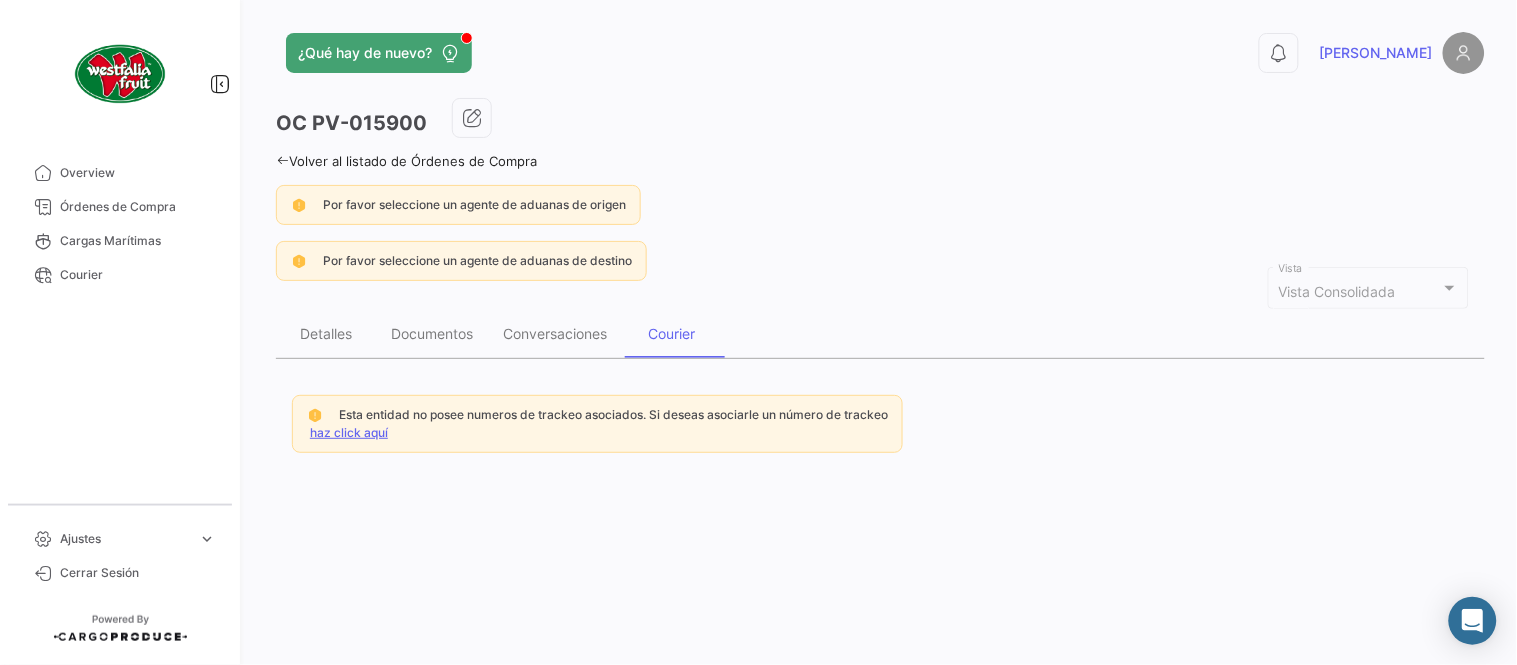 click on "haz click aquí" at bounding box center (349, 432) 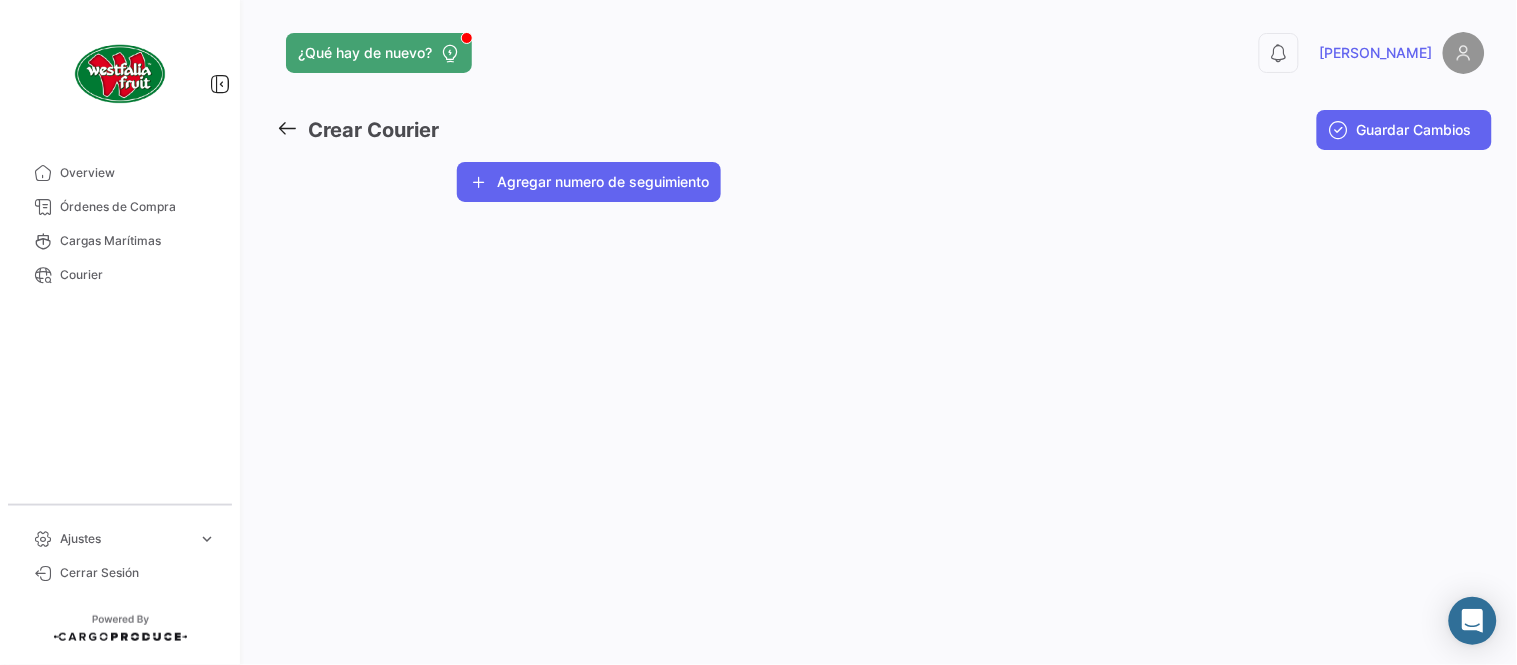 click on "Agregar numero de seguimiento" 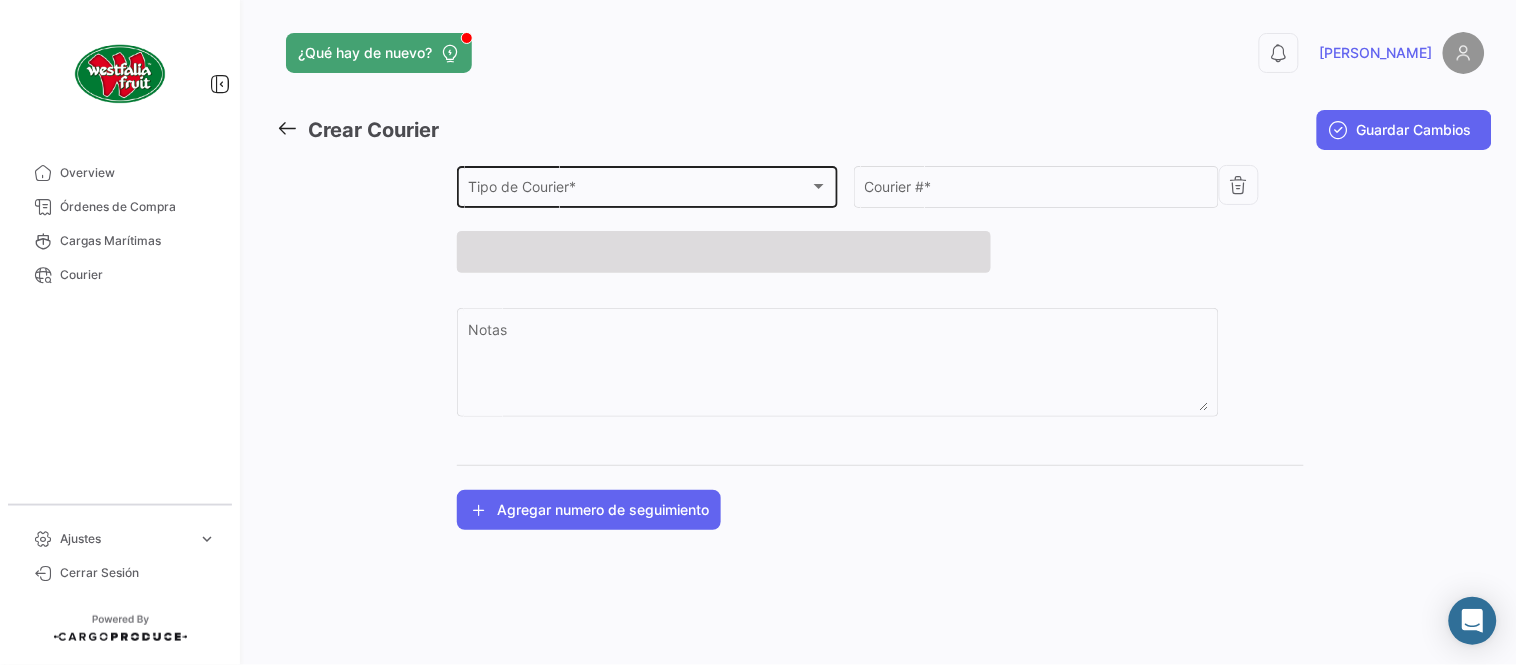 click on "Tipo de Courier *" at bounding box center (639, 190) 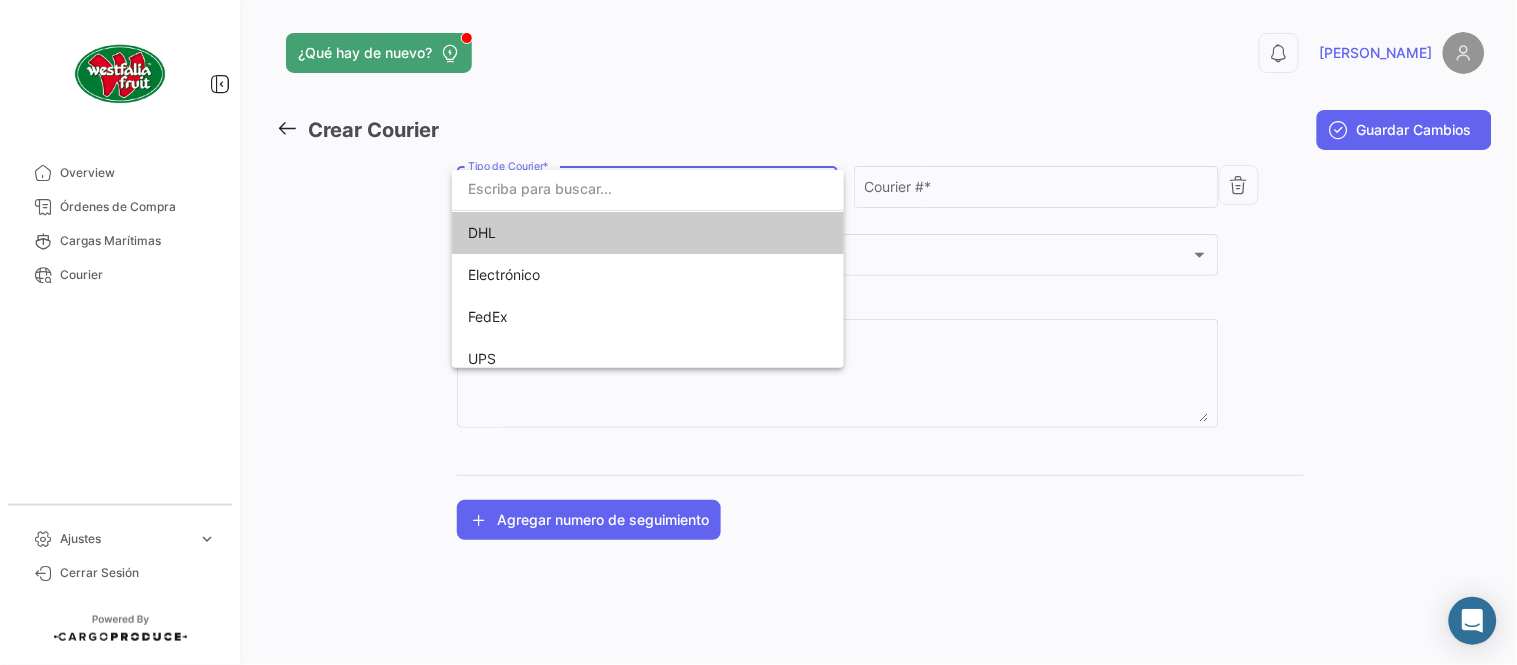 click on "DHL" at bounding box center [608, 233] 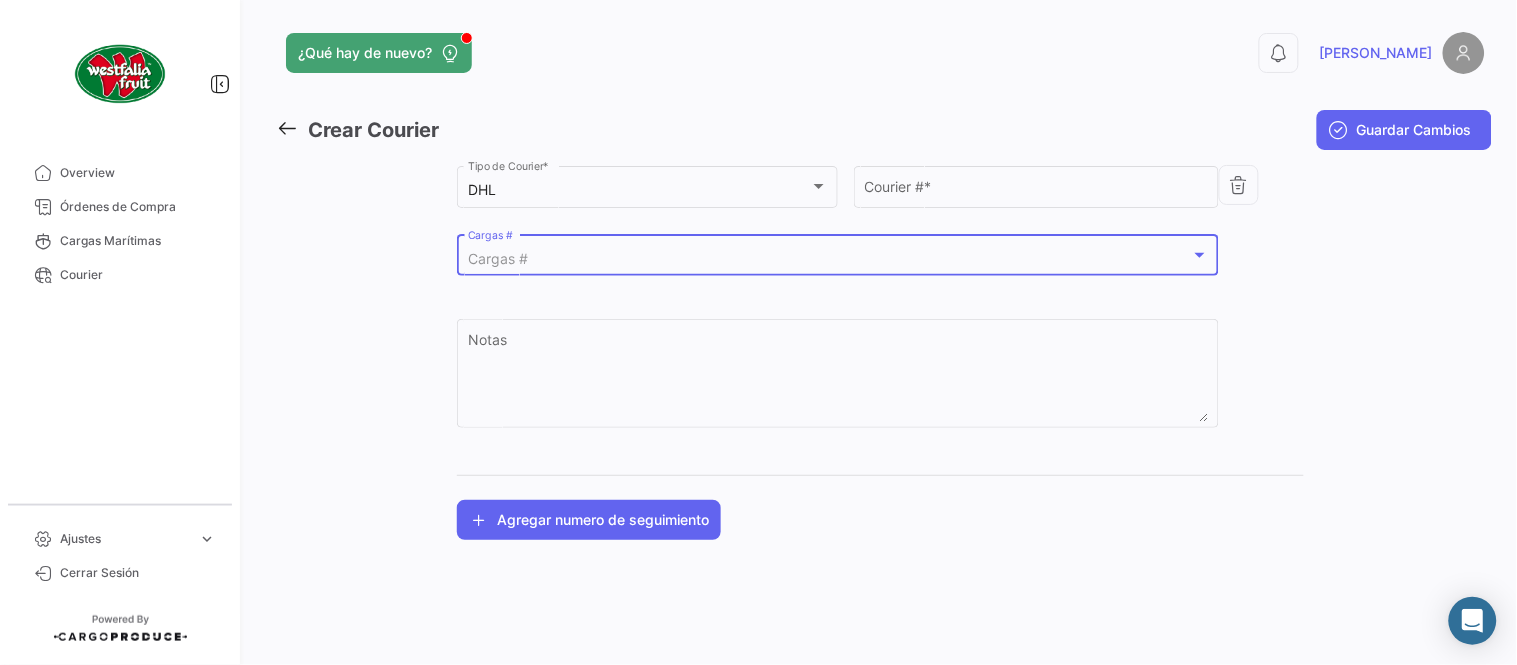 click on "Cargas #" at bounding box center [829, 259] 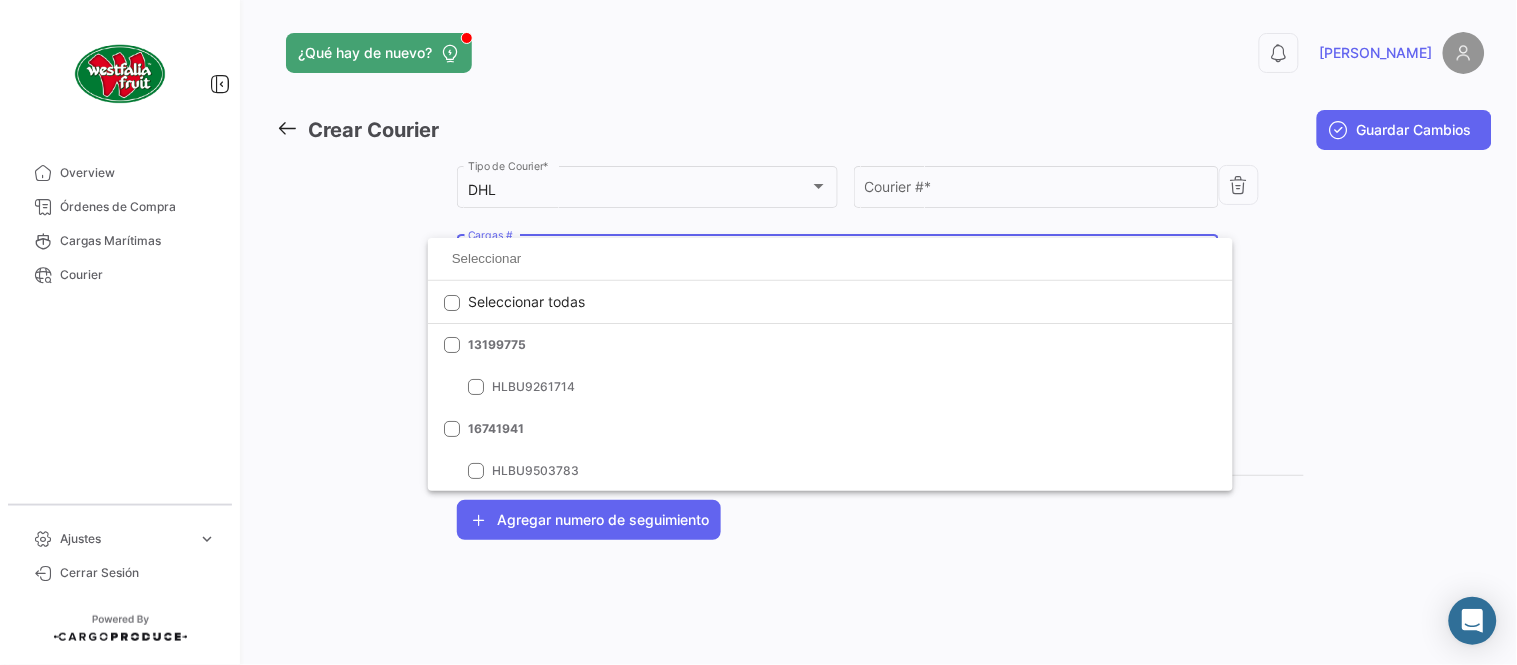click at bounding box center (830, 259) 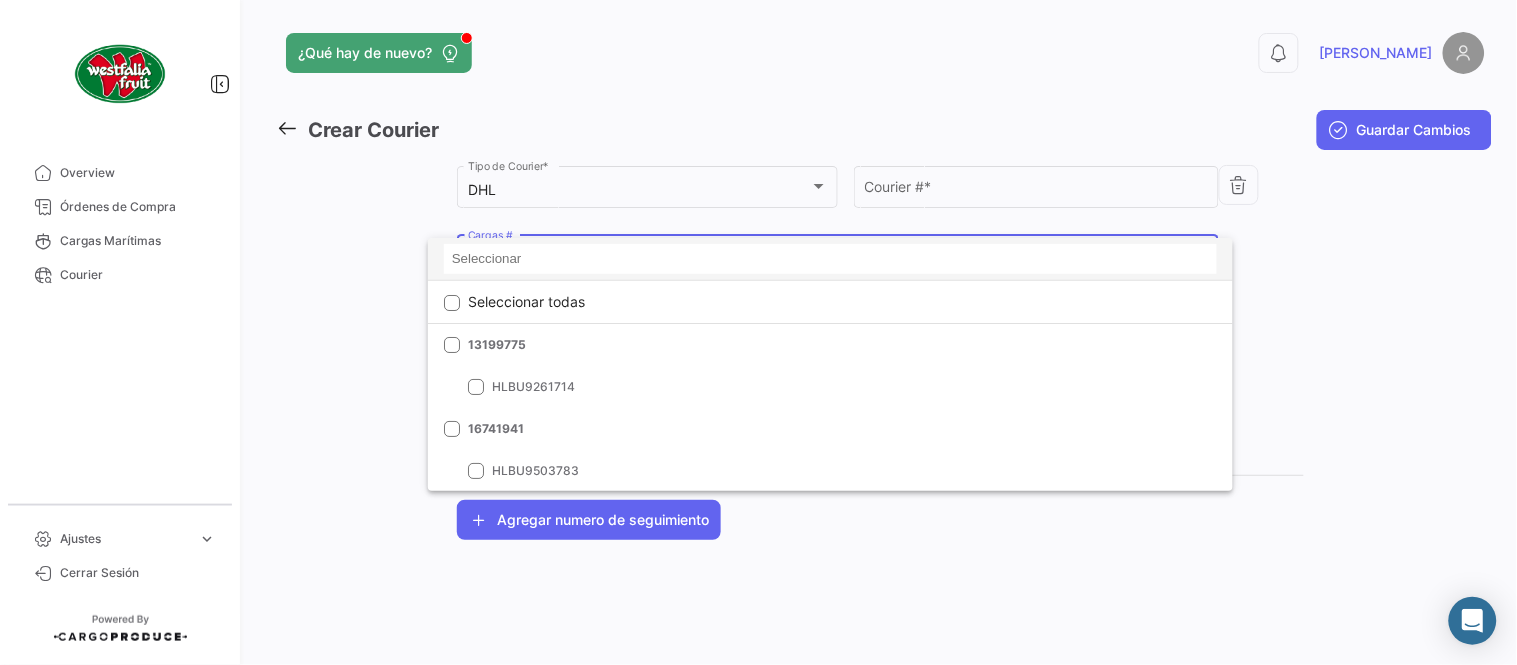 paste on "LMM0535671" 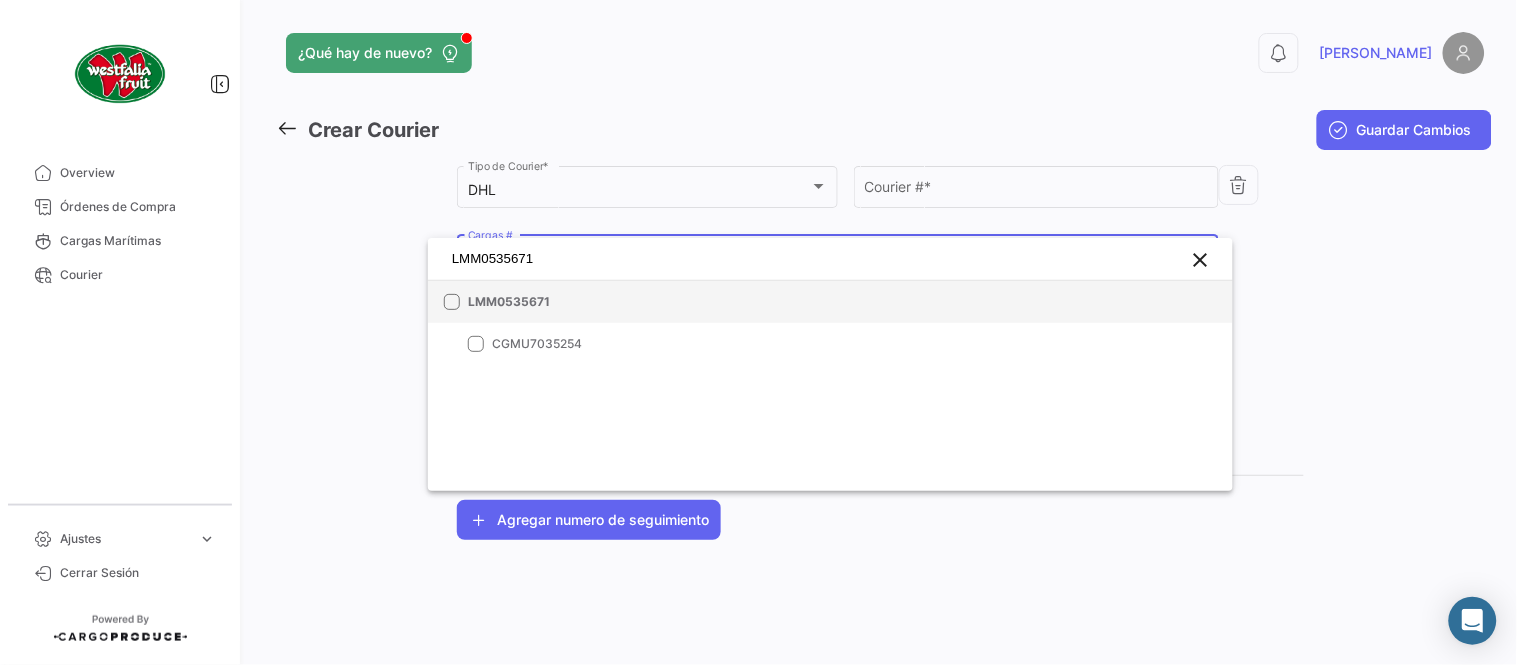 type on "LMM0535671" 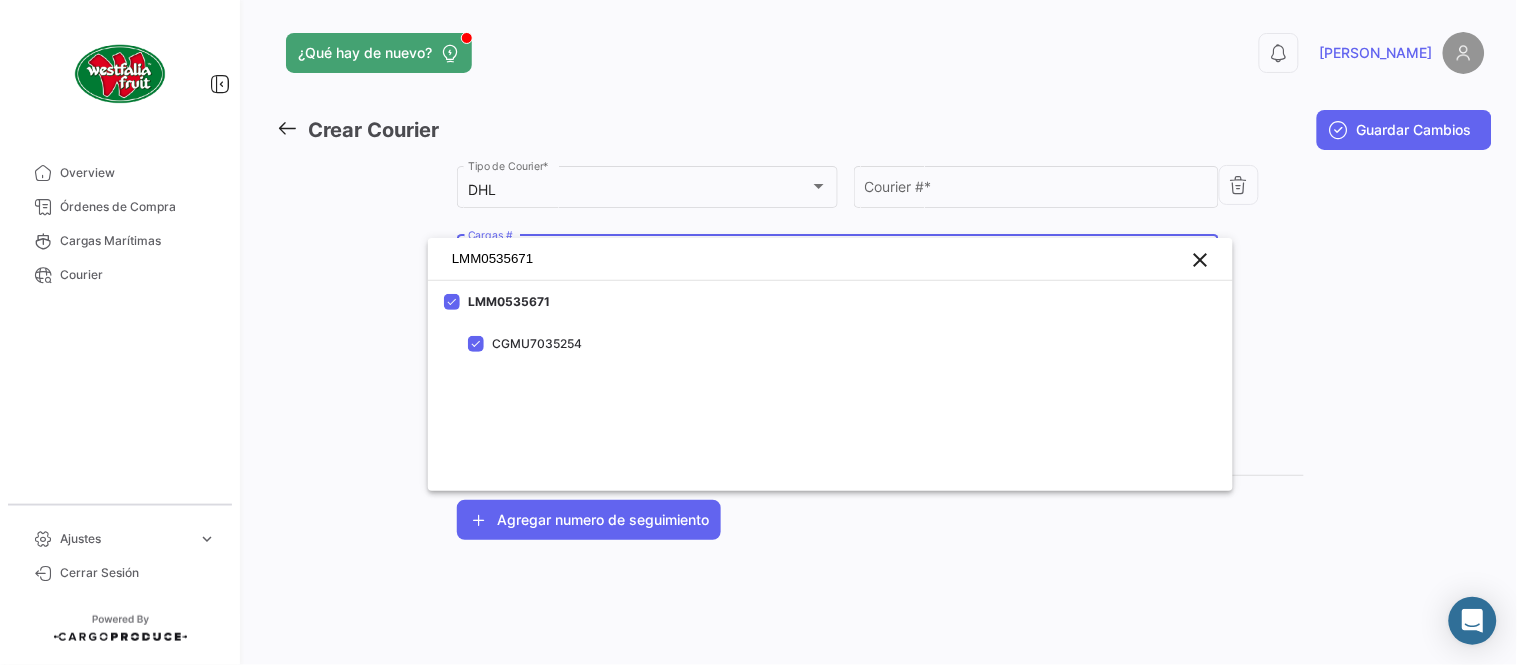 click at bounding box center (758, 332) 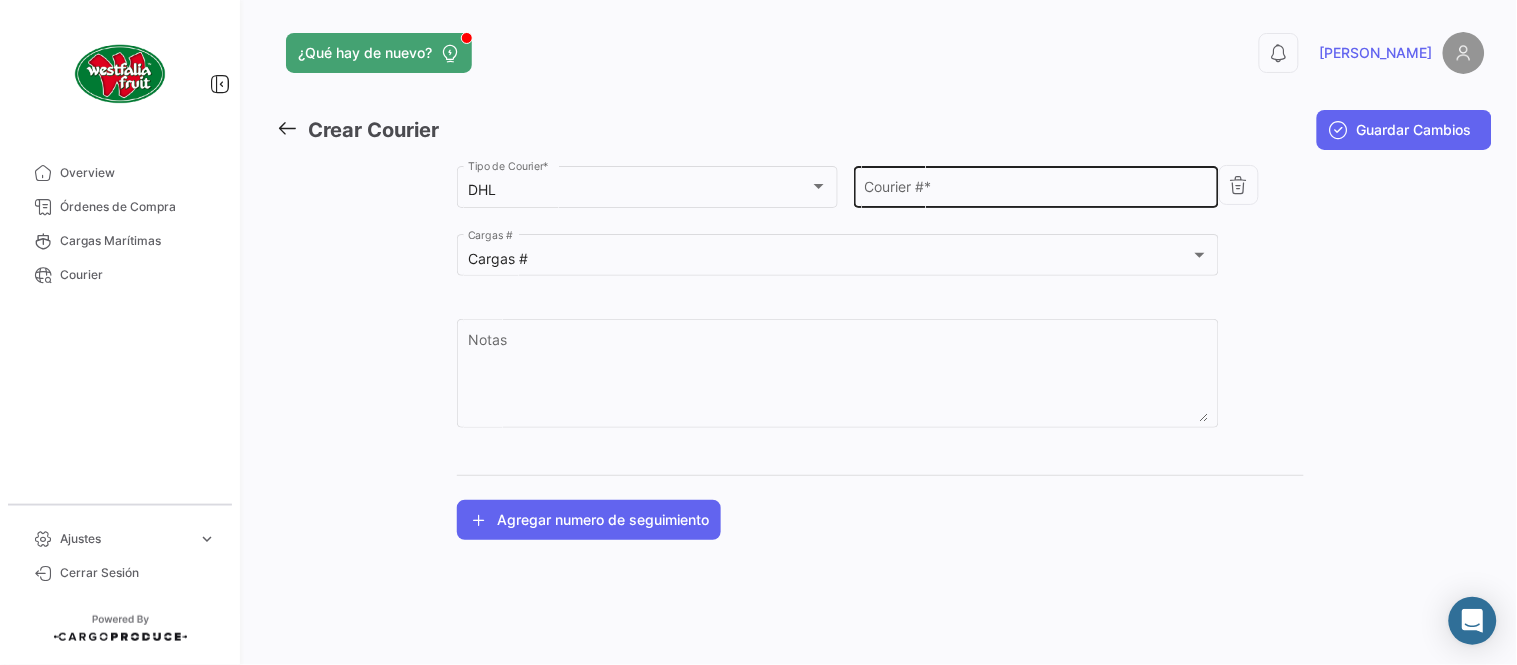 click on "Courier #  *" 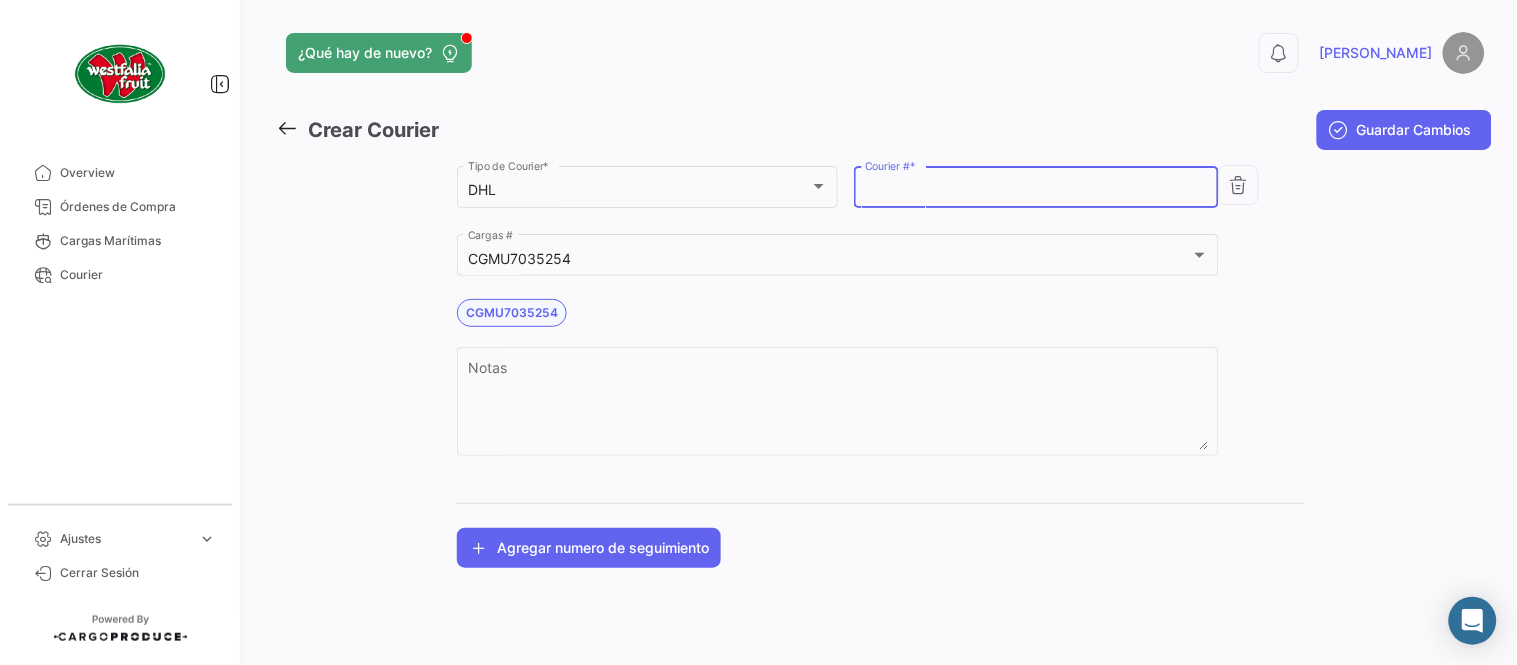 click on "Courier #  *" 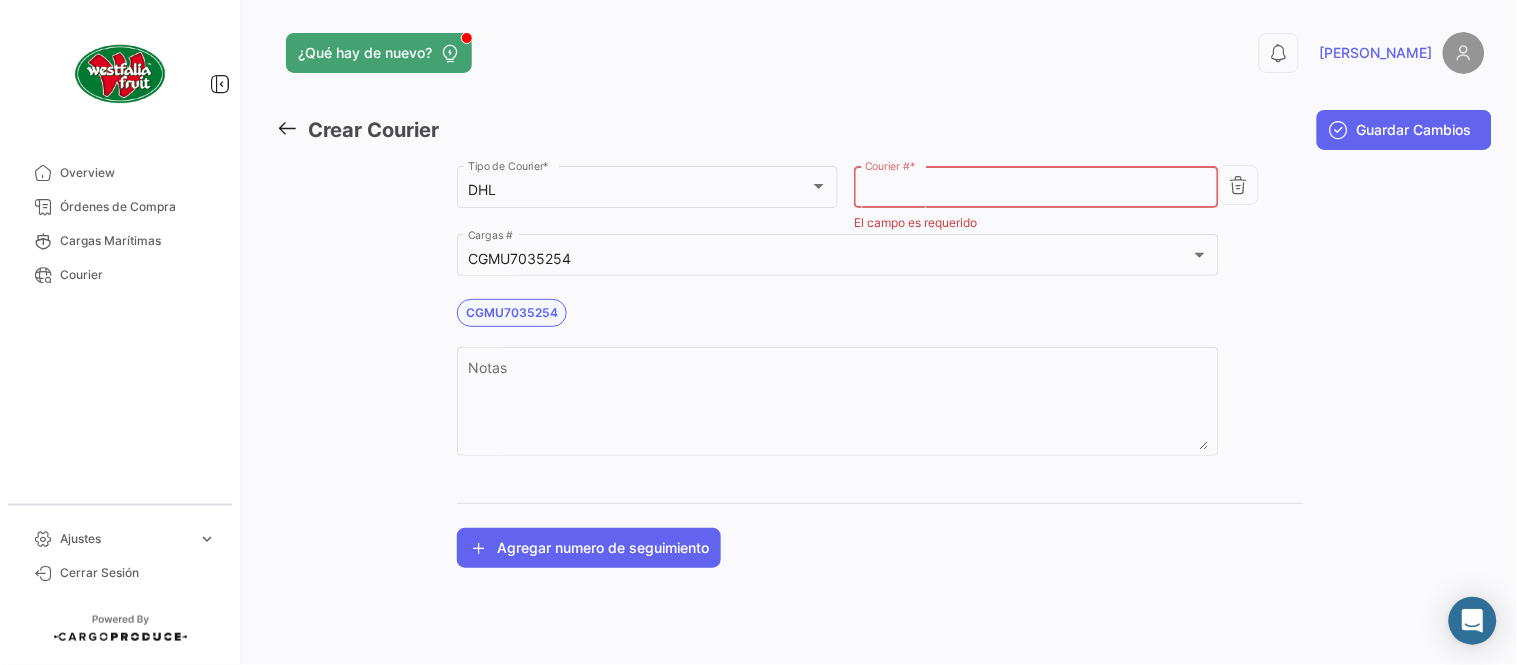paste on "1261177551" 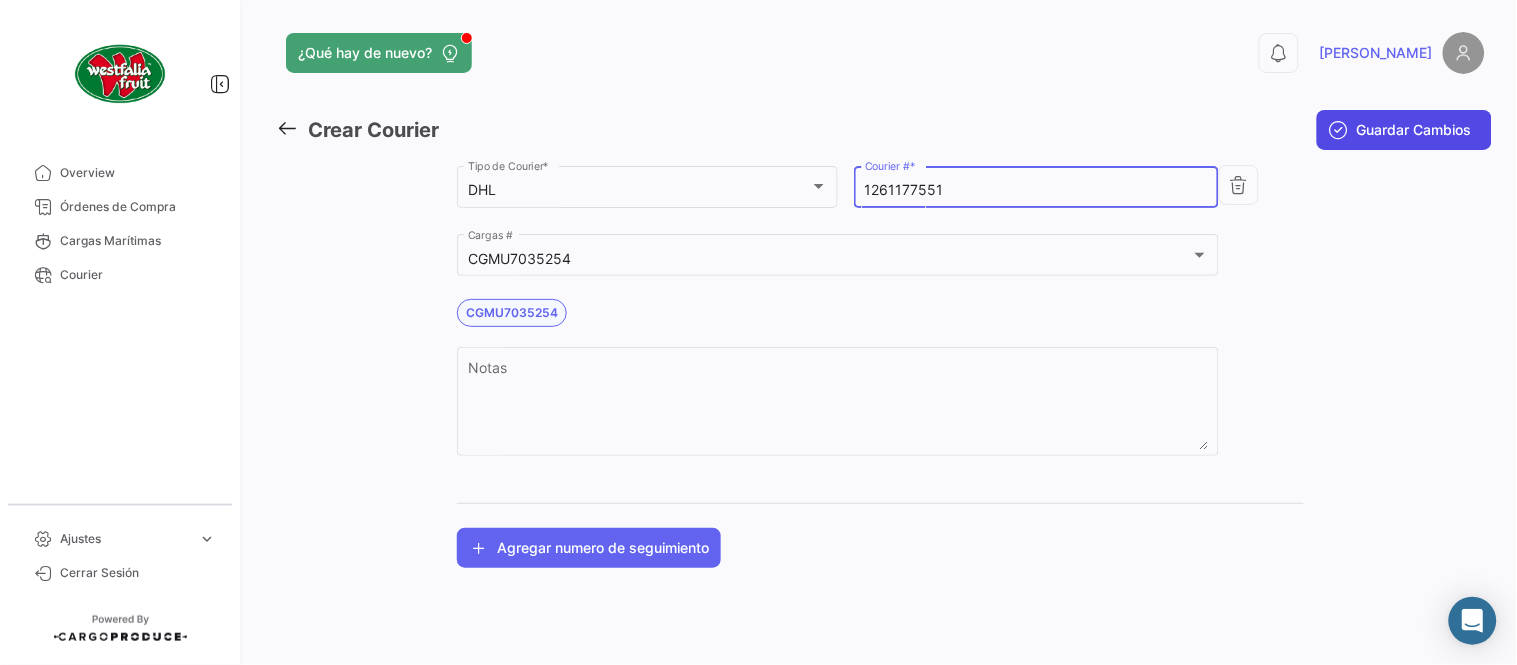 type on "1261177551" 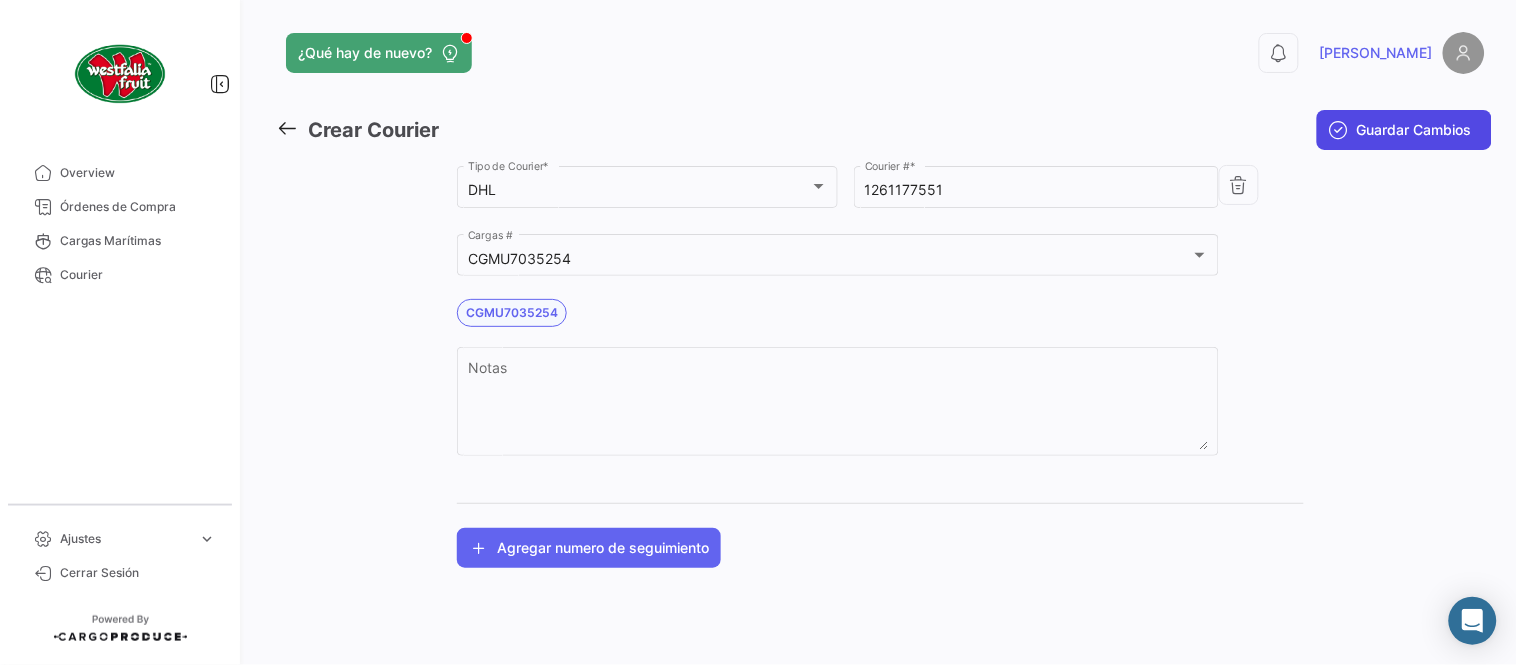 click on "Guardar Cambios" 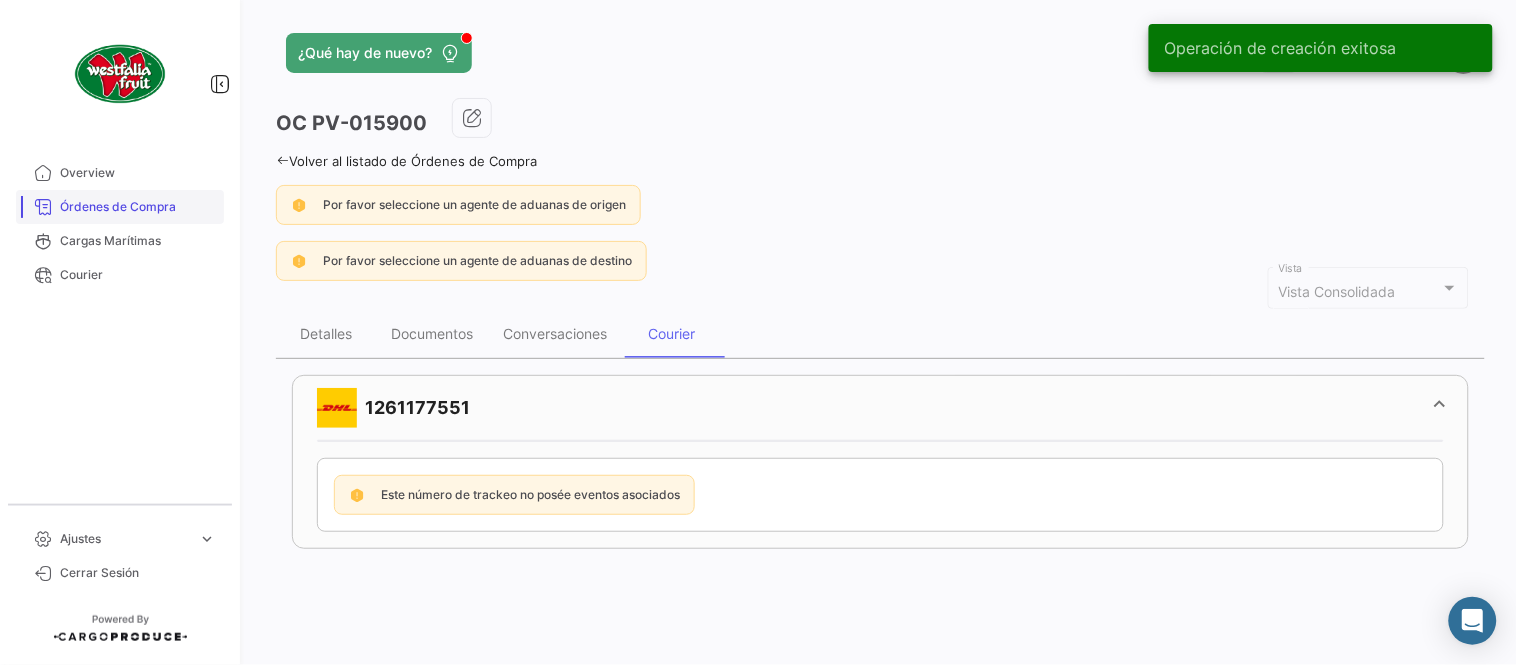 click on "Órdenes de Compra" at bounding box center [138, 207] 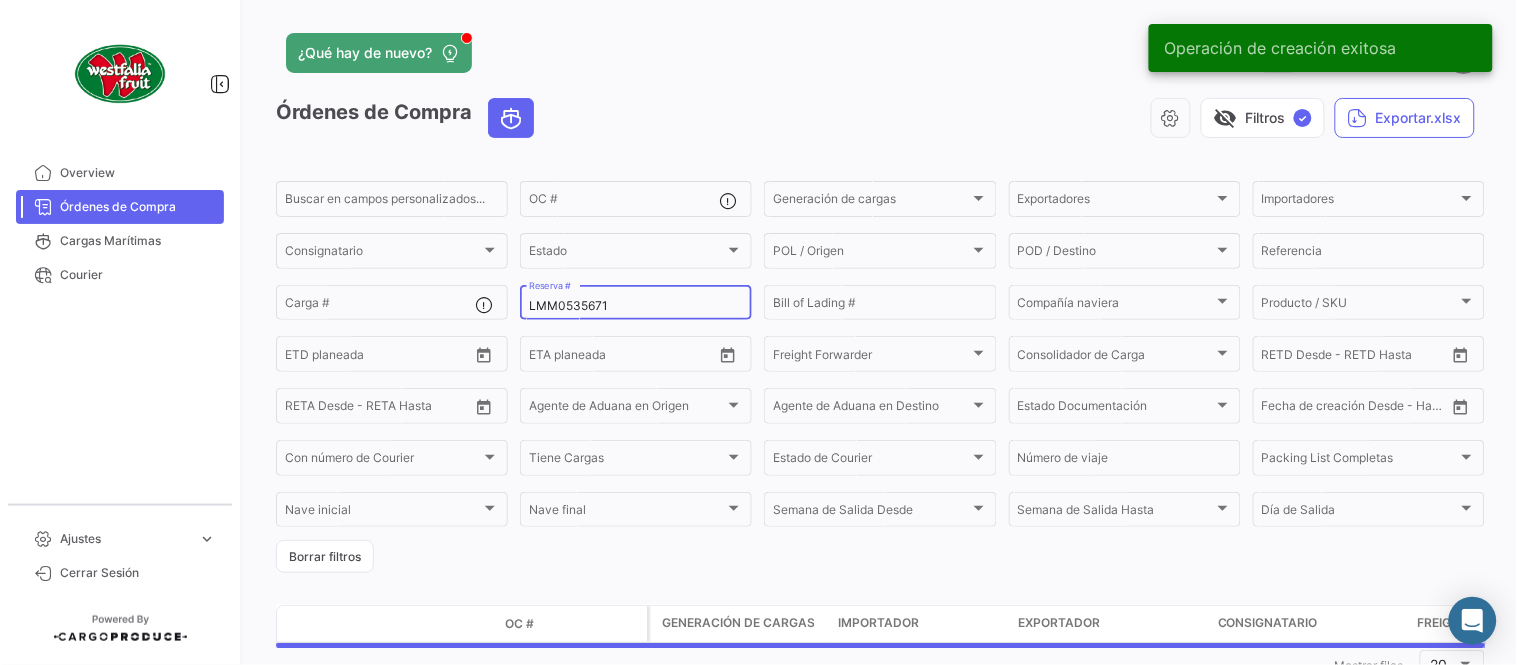 click on "LMM0535671" at bounding box center (636, 306) 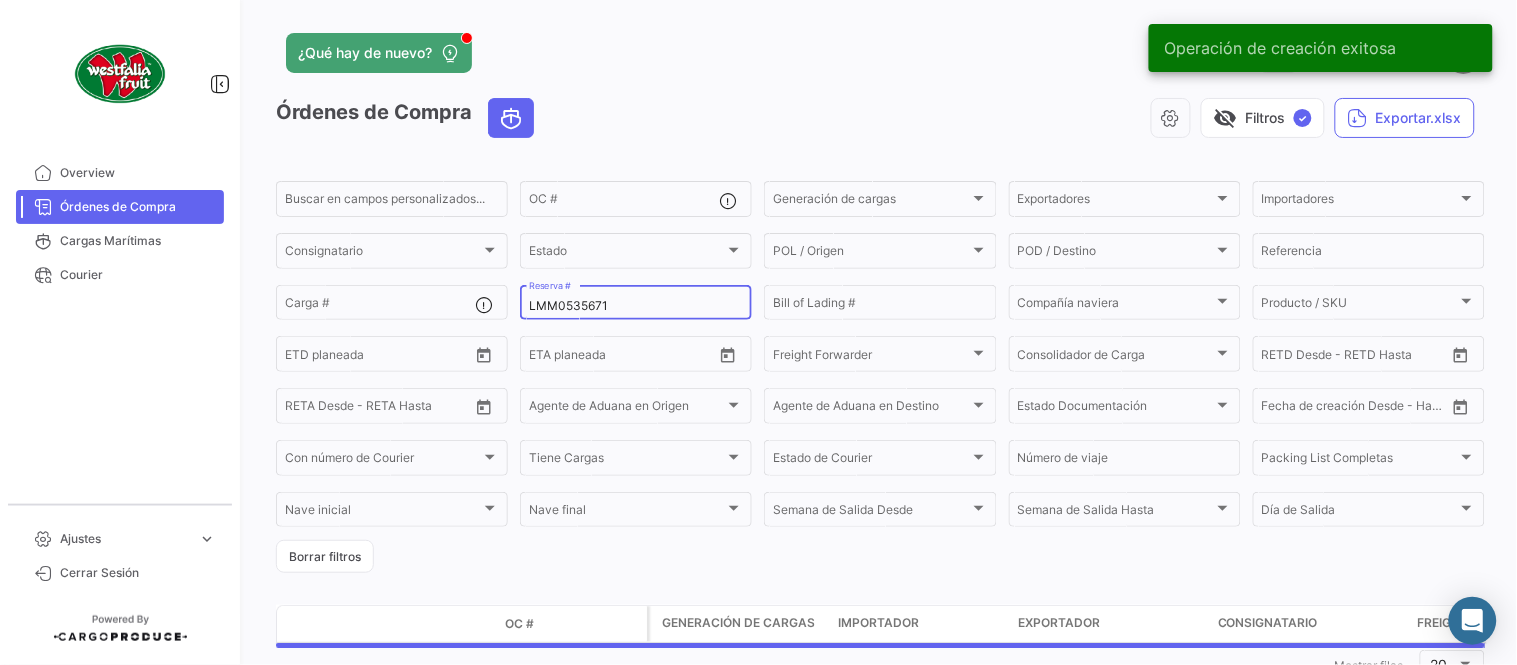 click on "LMM0535671" at bounding box center [636, 306] 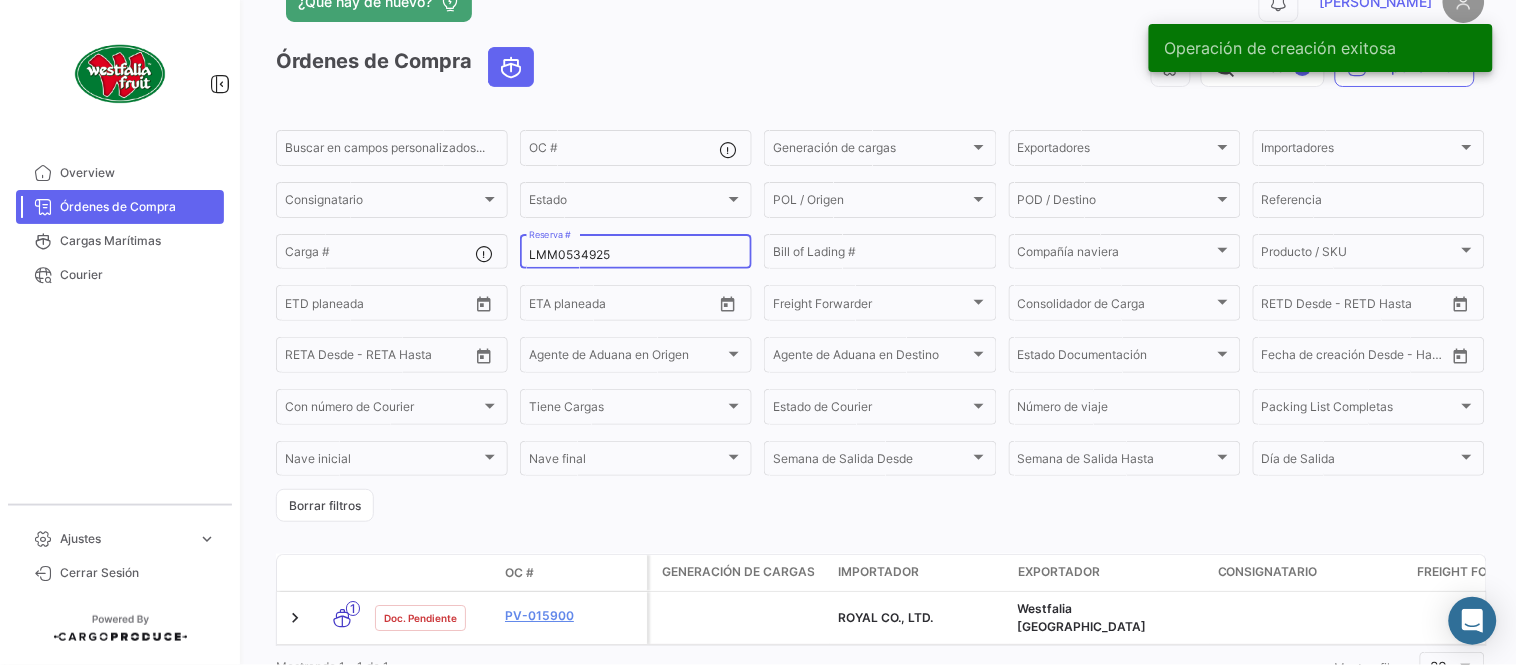 scroll, scrollTop: 128, scrollLeft: 0, axis: vertical 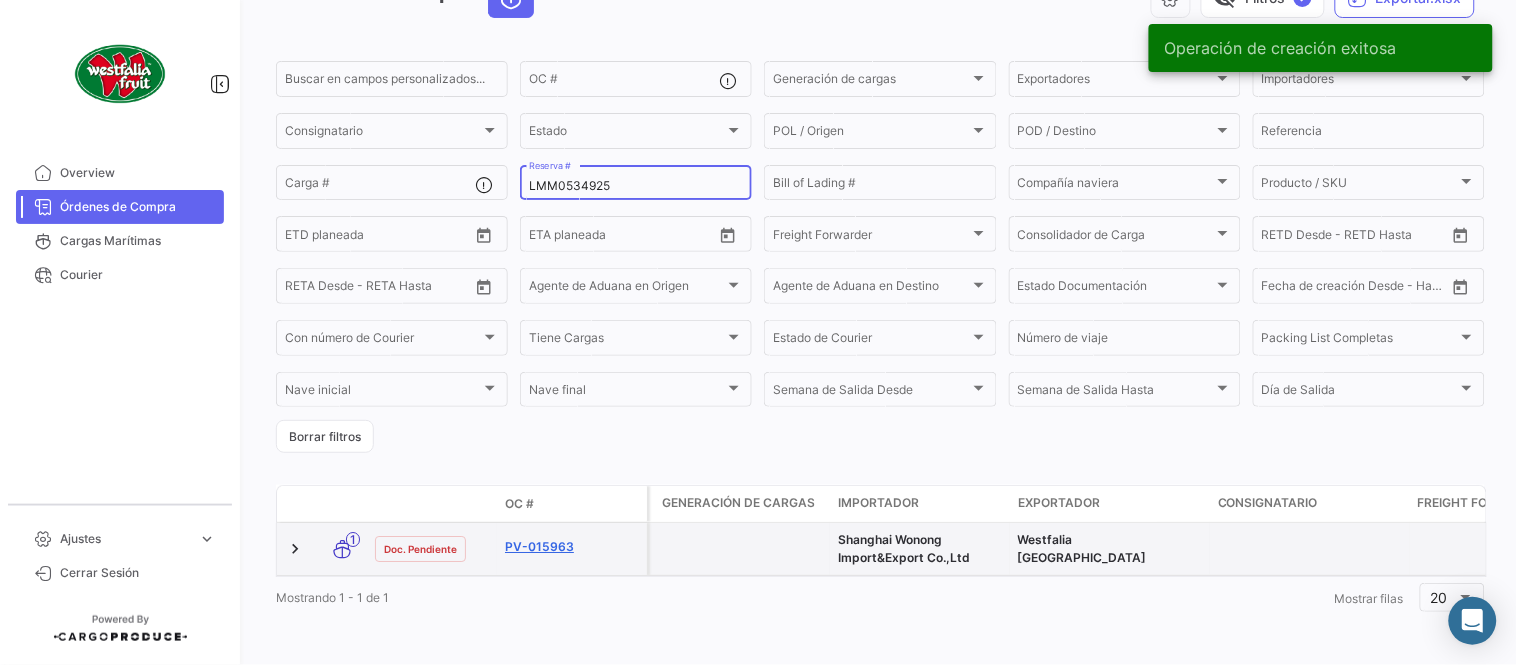 type on "LMM0534925" 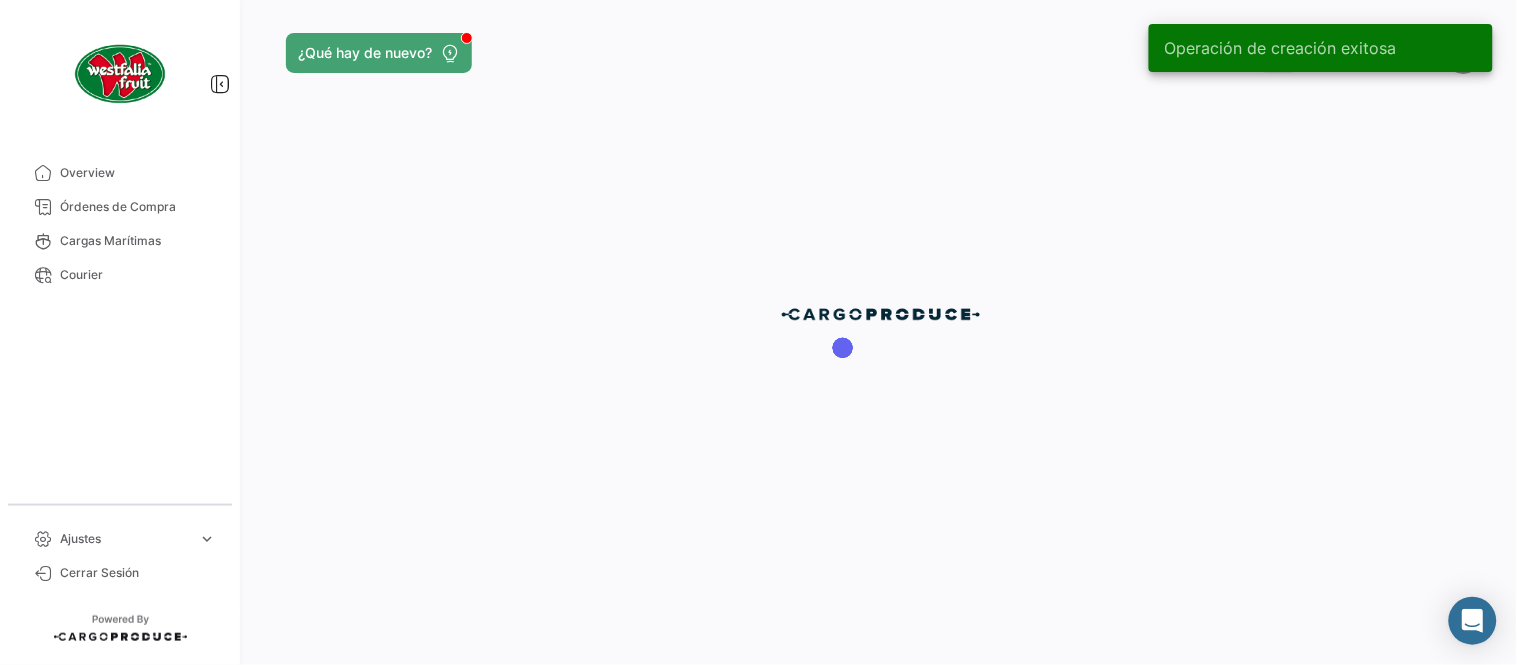 scroll, scrollTop: 0, scrollLeft: 0, axis: both 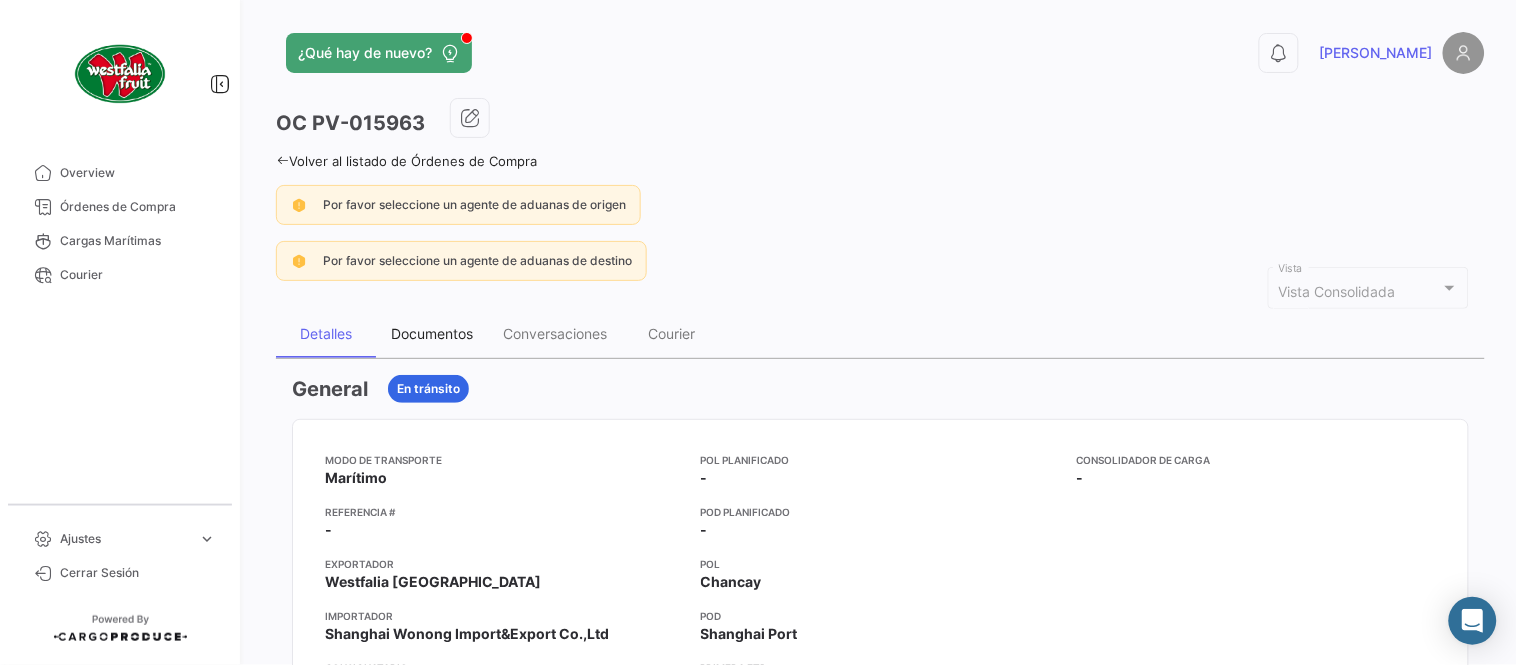 click on "Documentos" at bounding box center [432, 334] 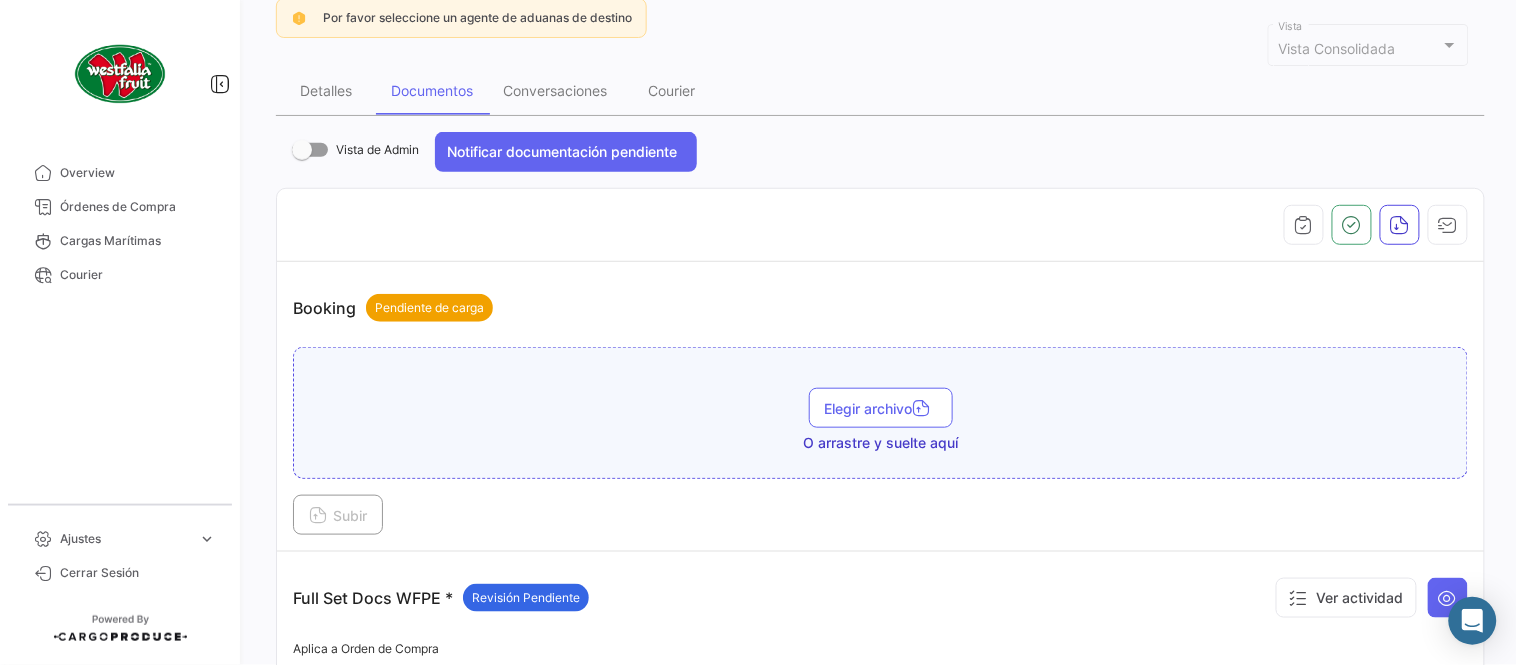 scroll, scrollTop: 110, scrollLeft: 0, axis: vertical 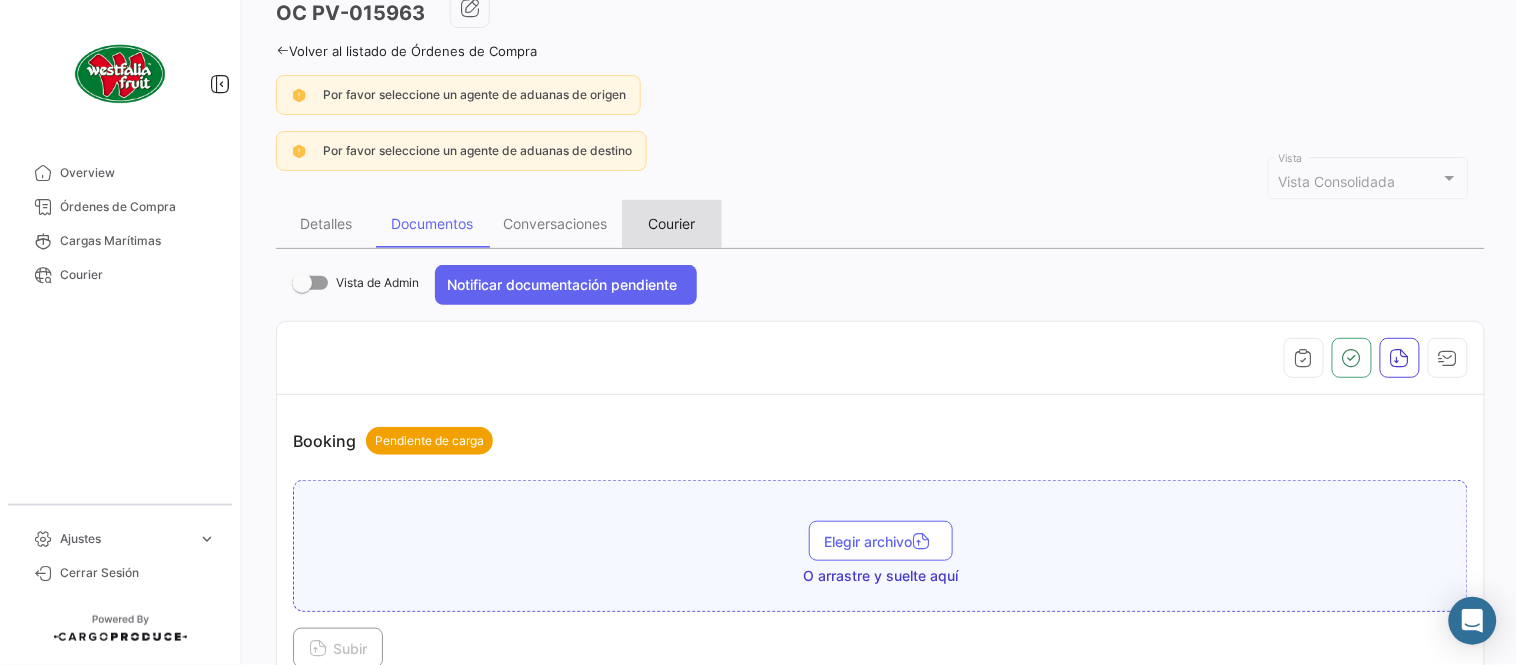 click on "Courier" at bounding box center [672, 223] 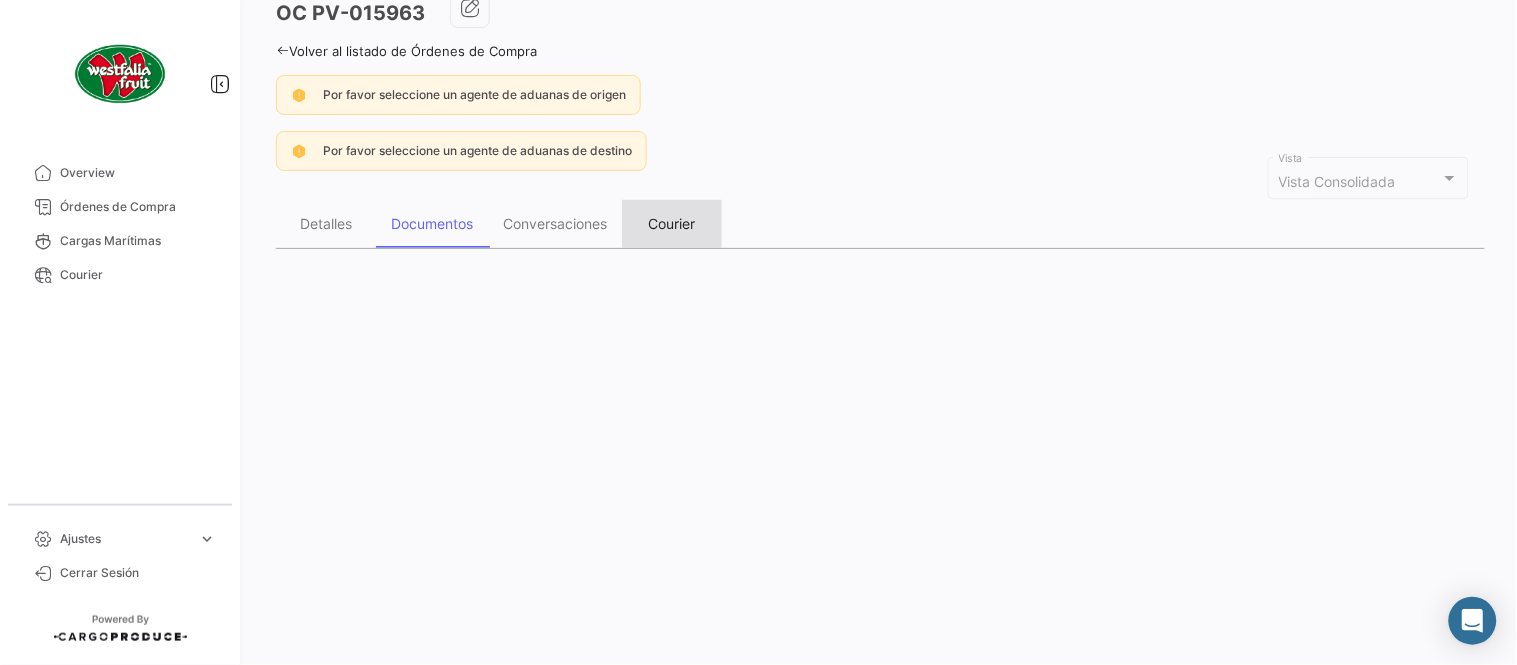 scroll, scrollTop: 0, scrollLeft: 0, axis: both 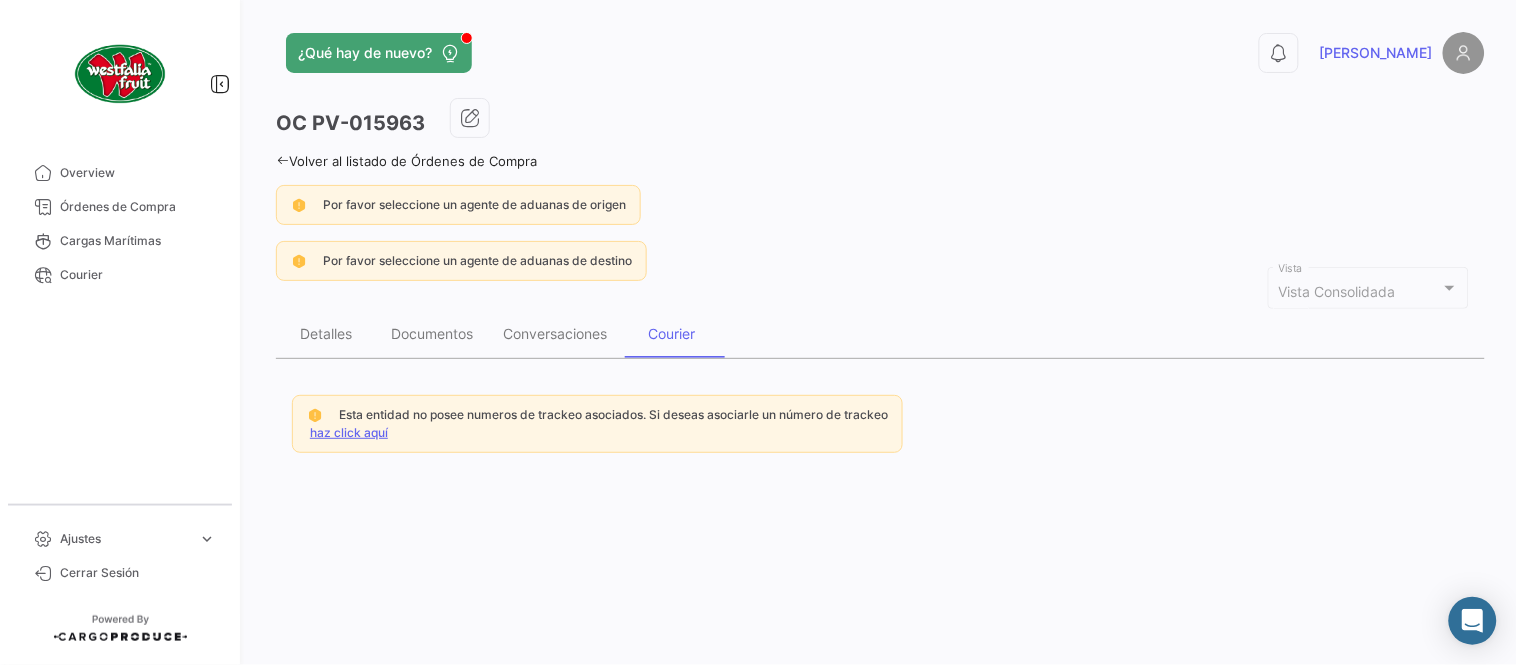 click on "haz click aquí" at bounding box center (349, 432) 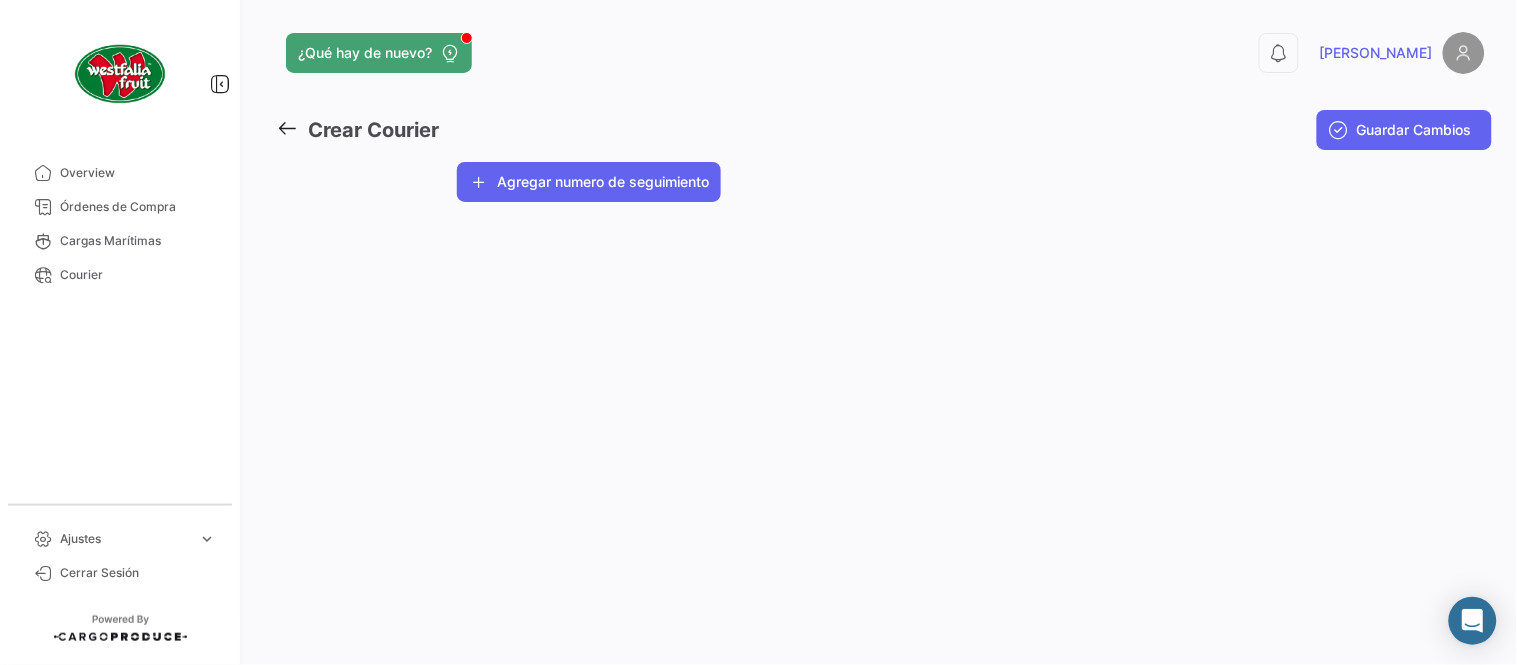 click on "Agregar numero de seguimiento" 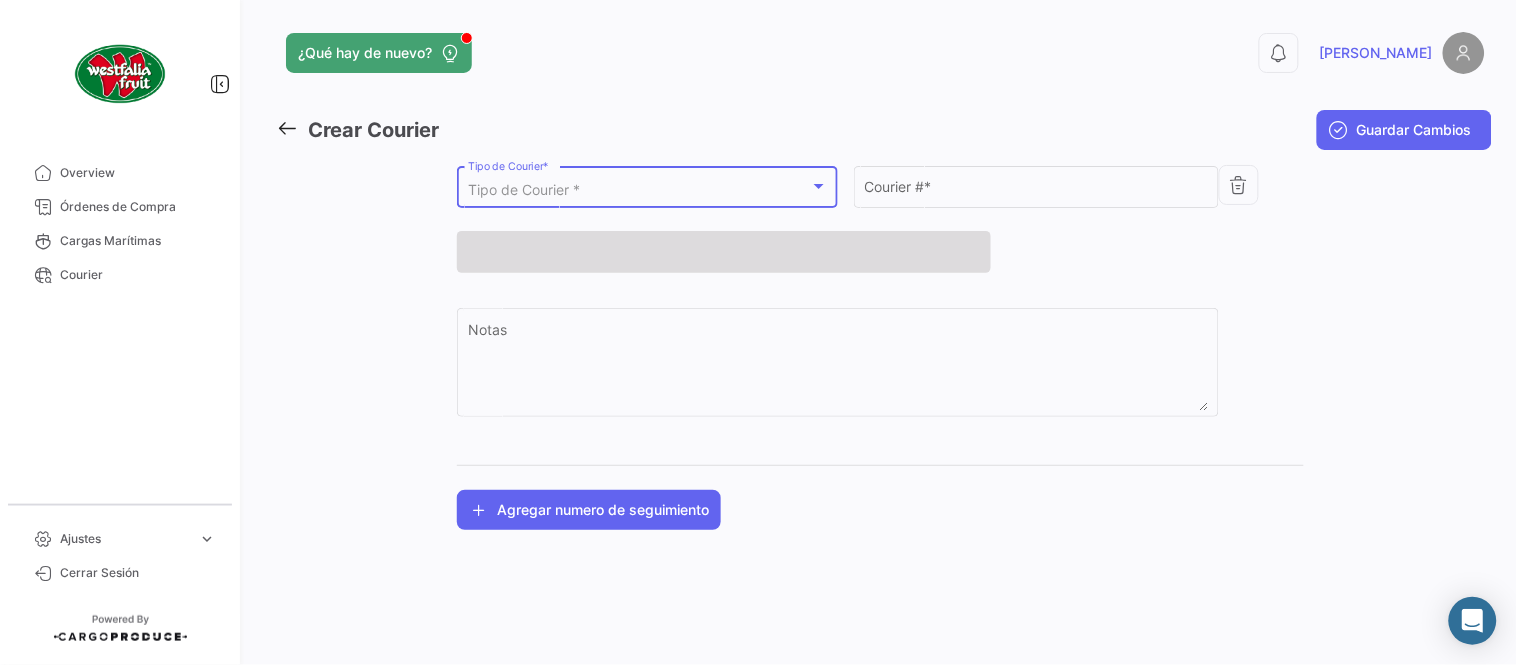 click on "Tipo de Courier *" at bounding box center [524, 189] 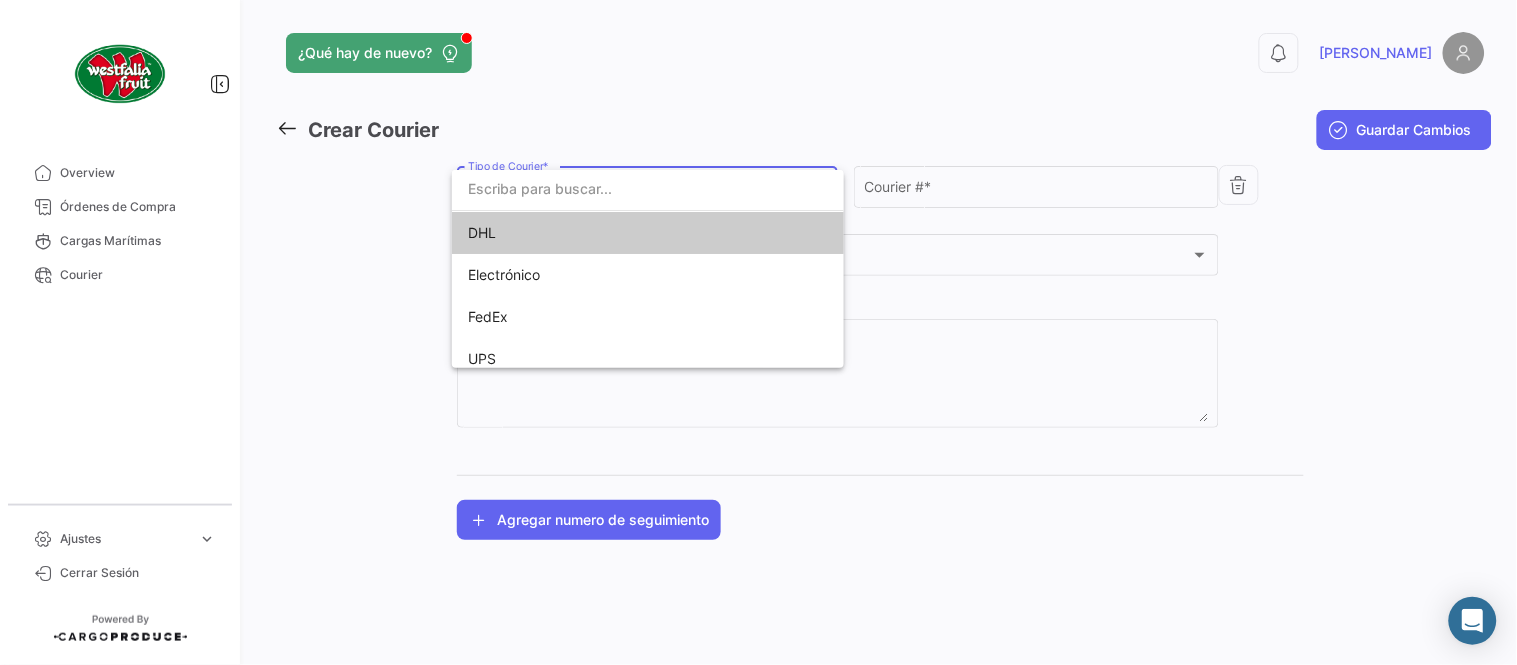 click on "DHL" at bounding box center [608, 233] 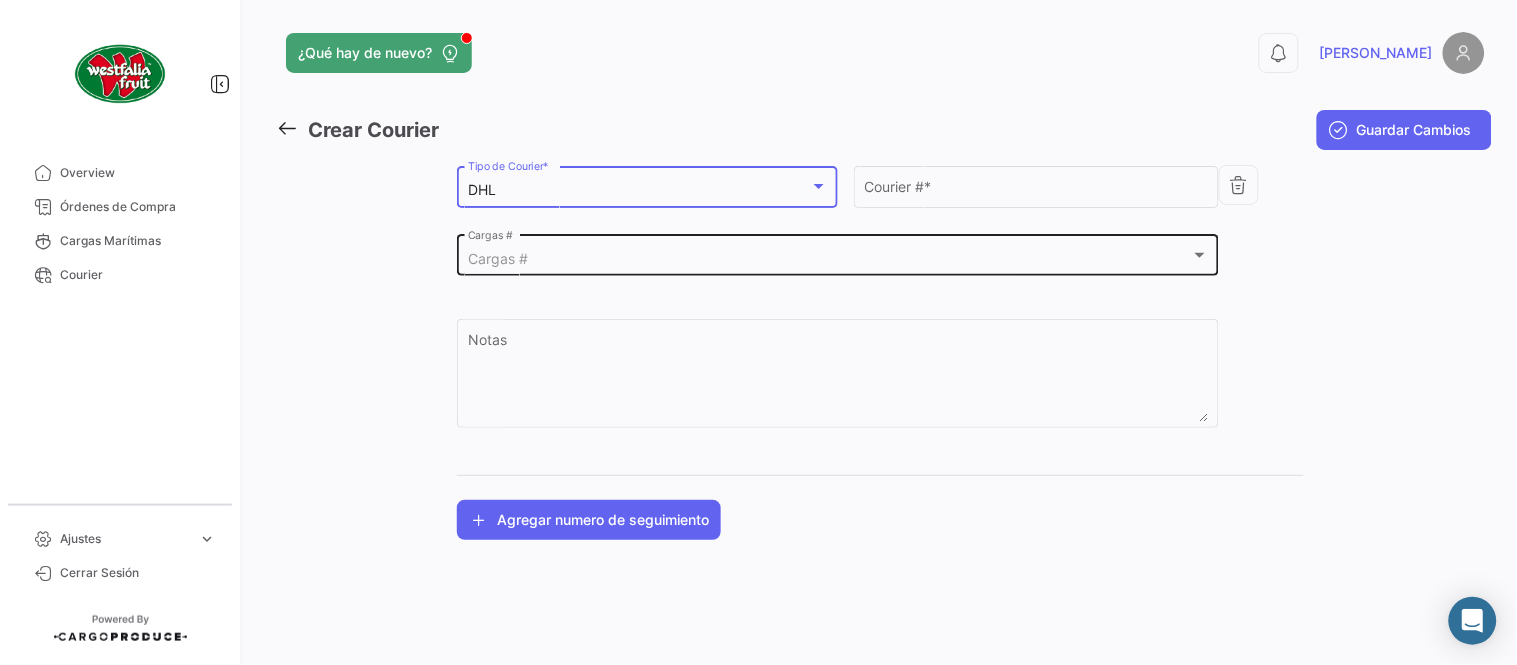 click on "Cargas #" at bounding box center [829, 259] 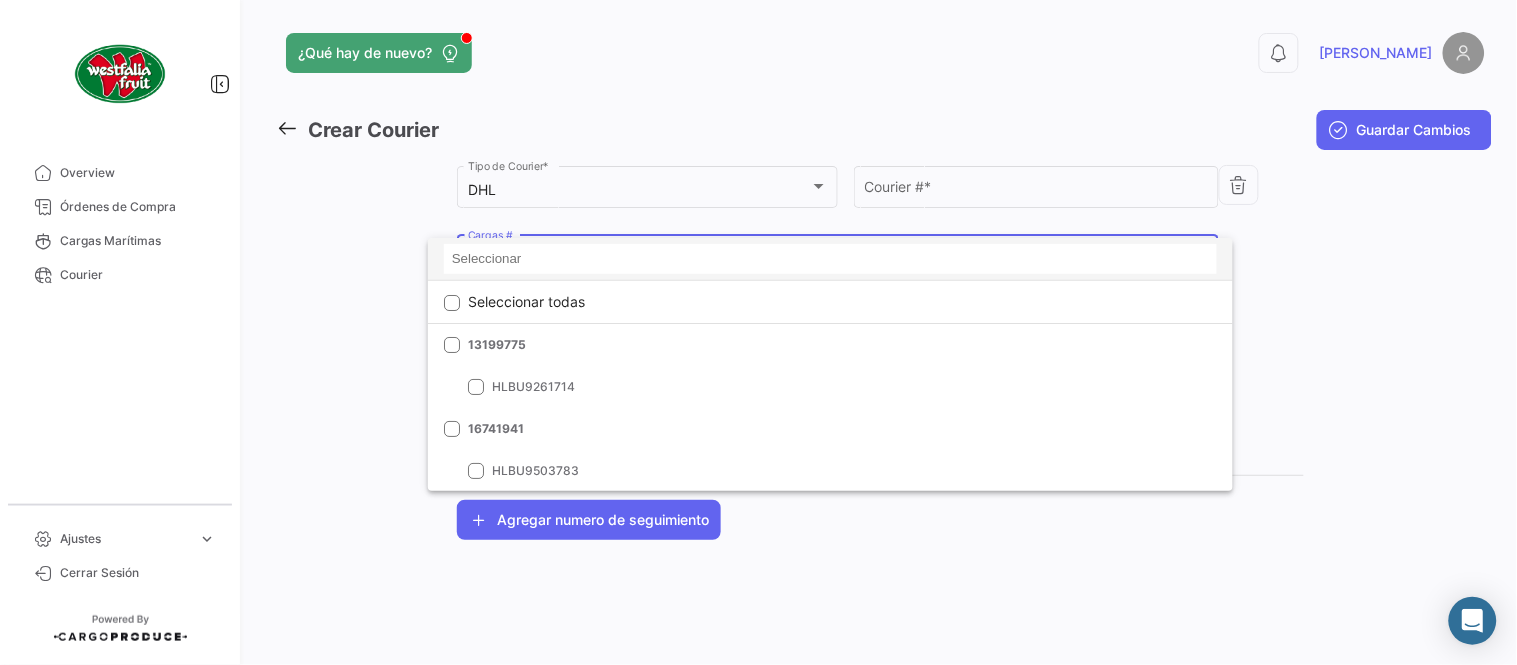 click at bounding box center (830, 259) 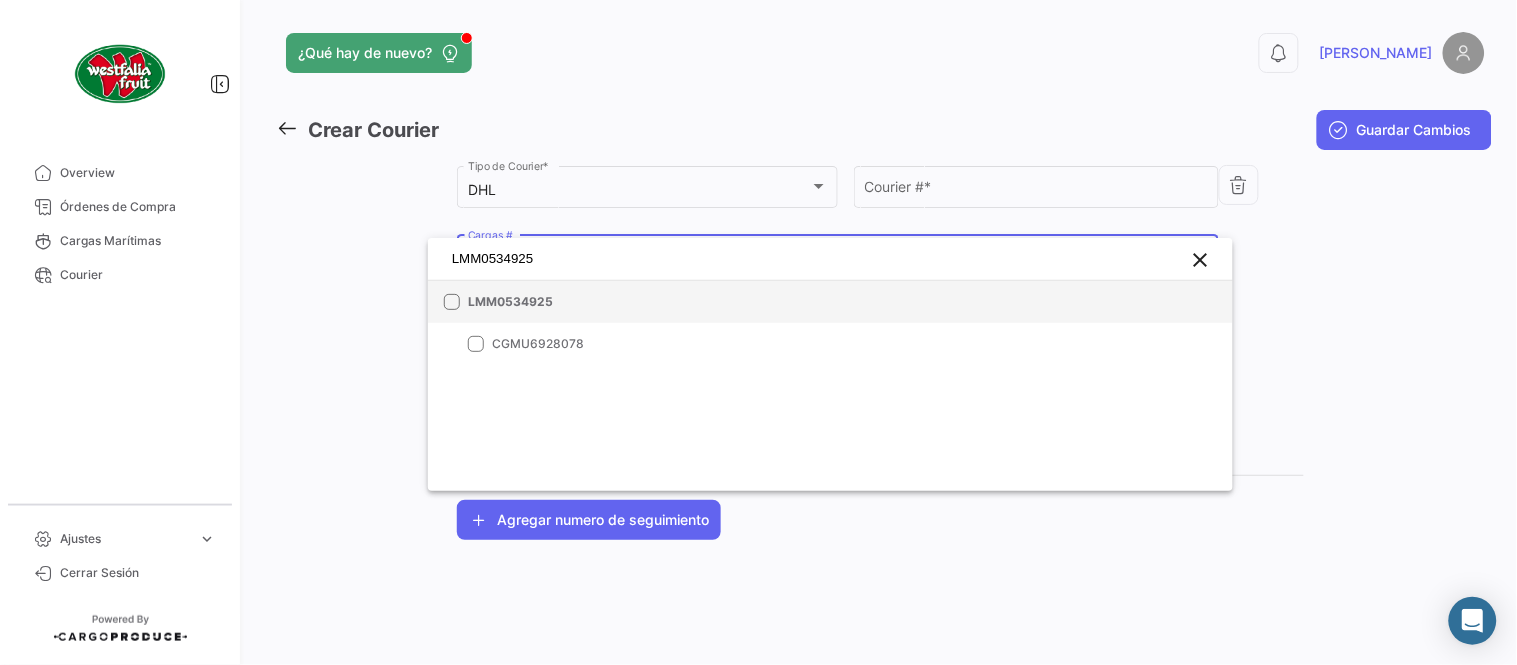 type on "LMM0534925" 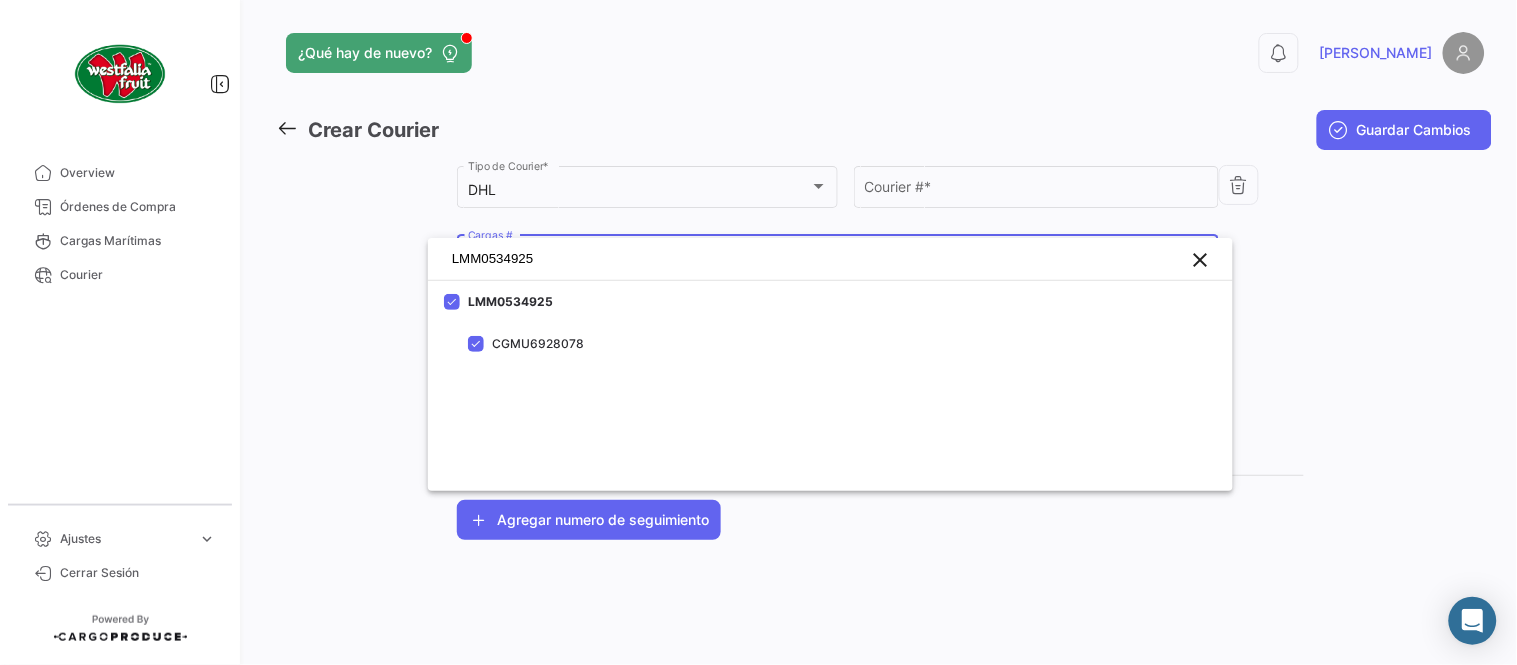 click at bounding box center (758, 332) 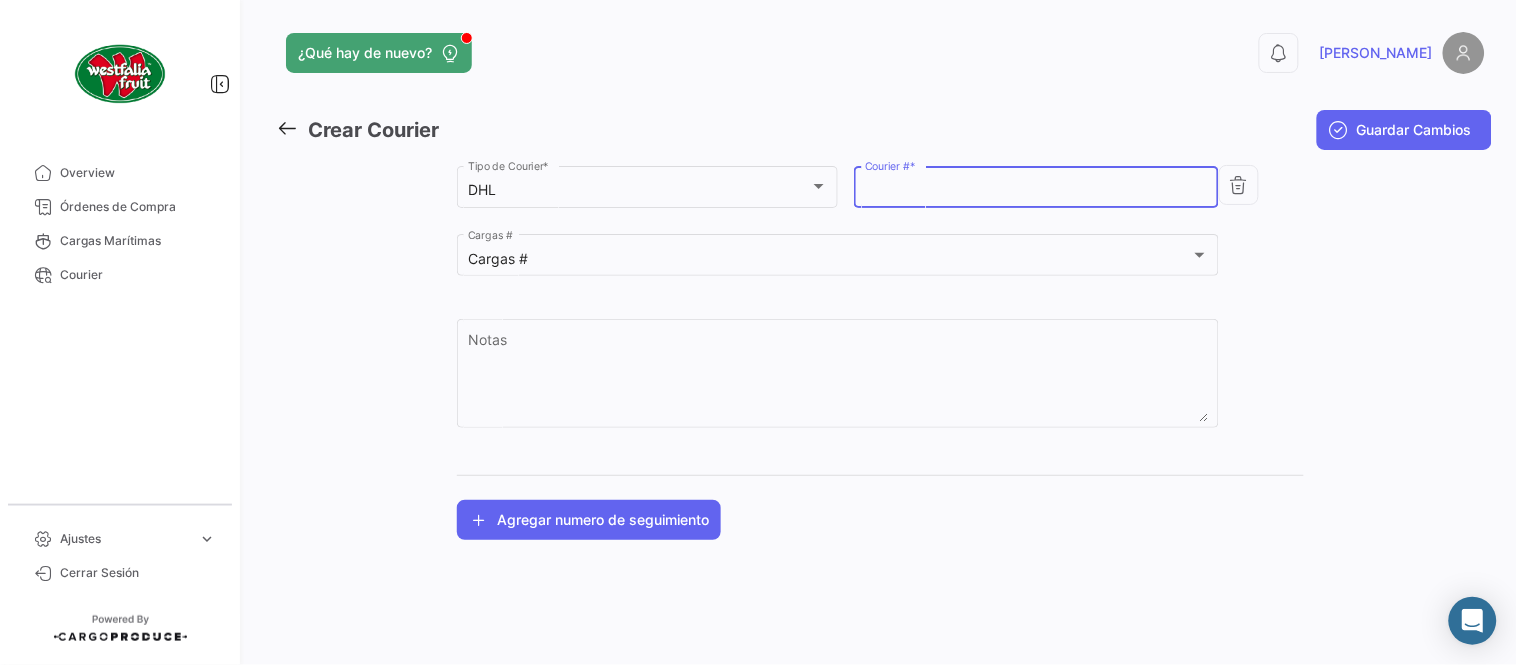 click on "Courier #  *" at bounding box center [1037, 190] 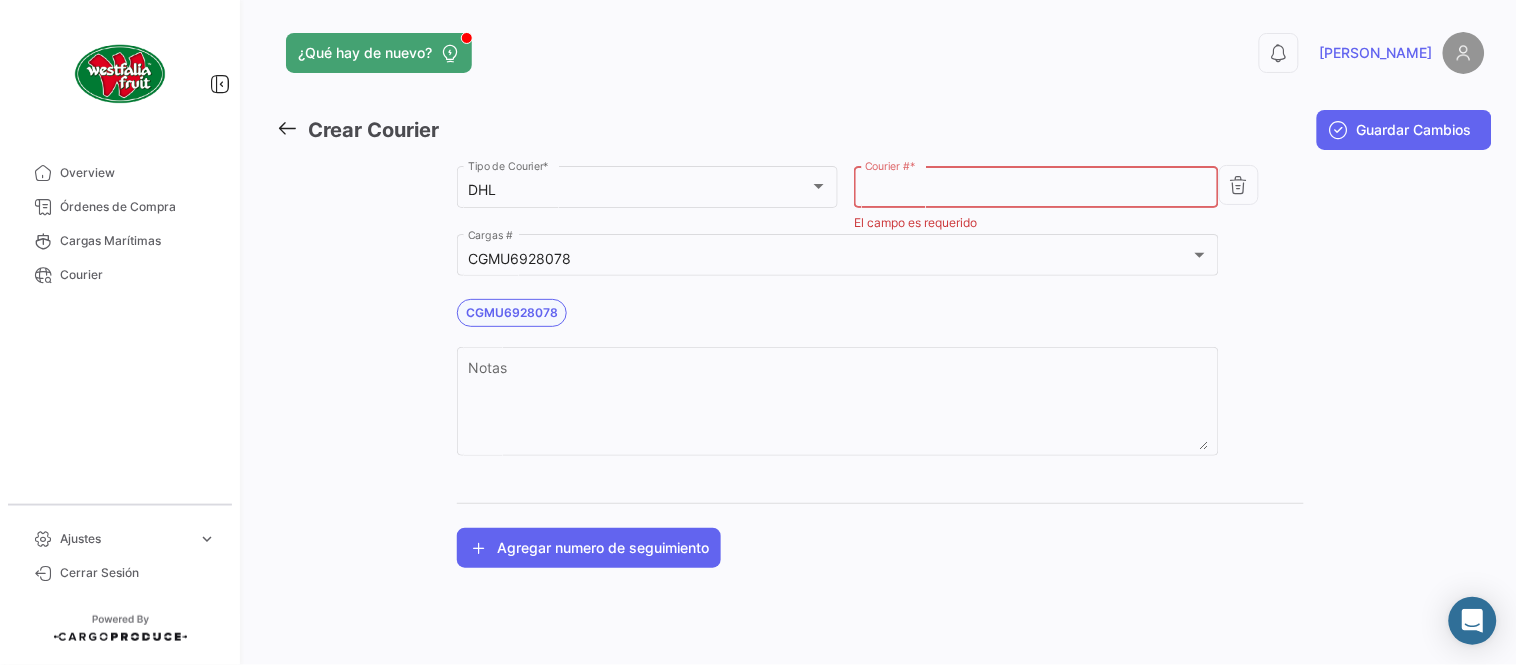 paste on "1619123741" 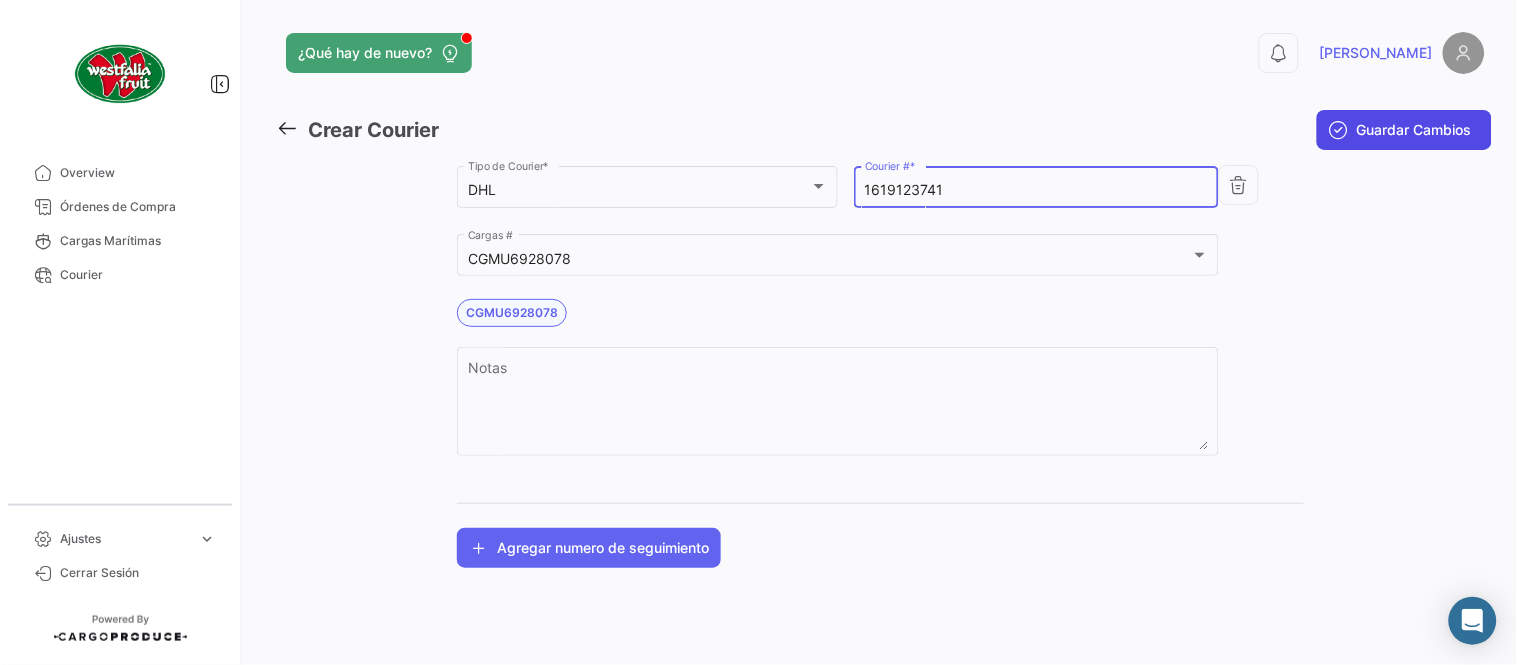 type on "1619123741" 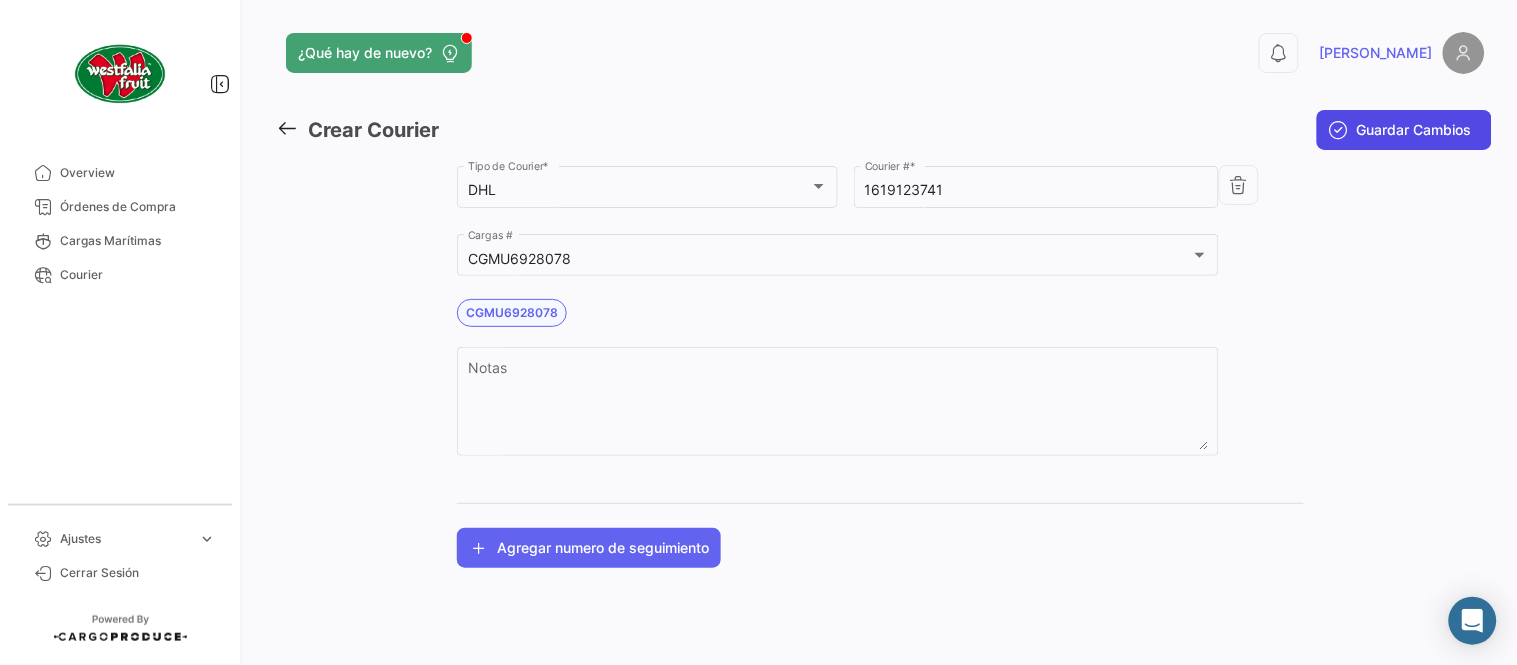 click on "Guardar Cambios" 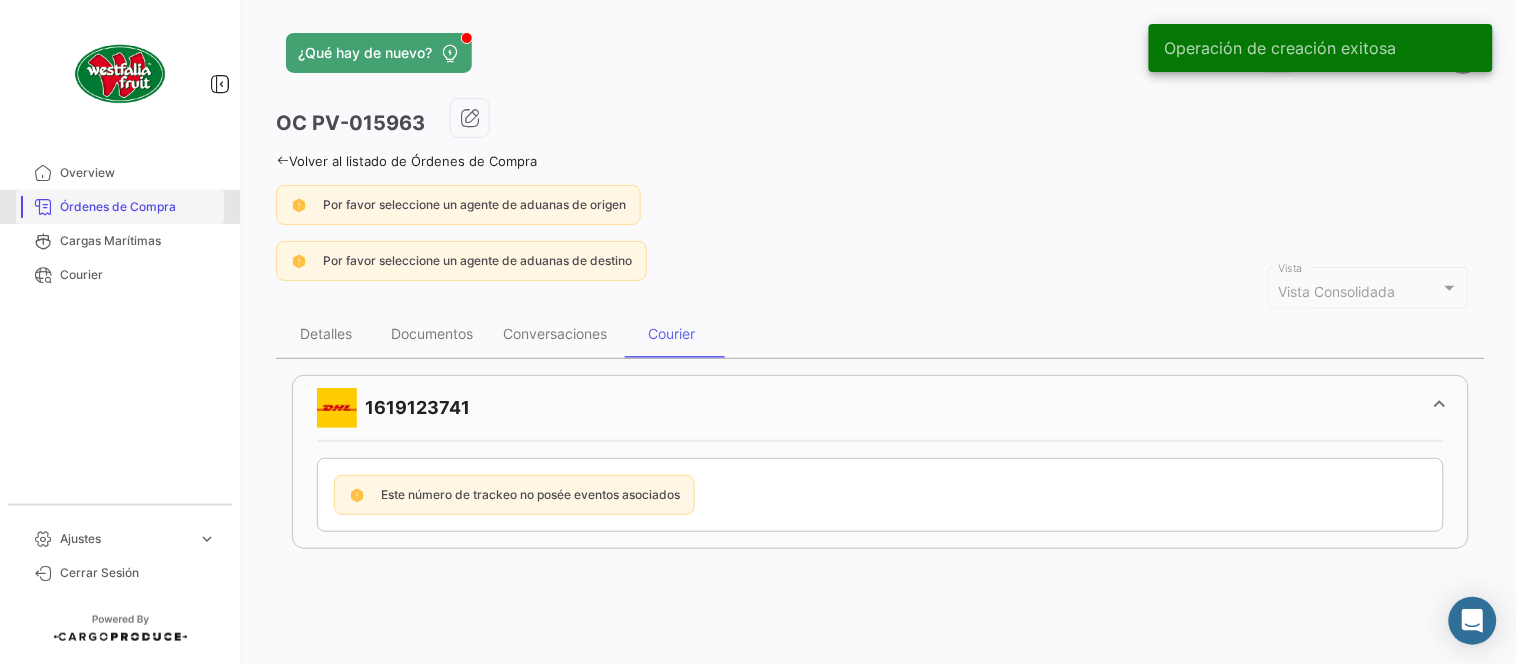 click on "Órdenes de Compra" at bounding box center [138, 207] 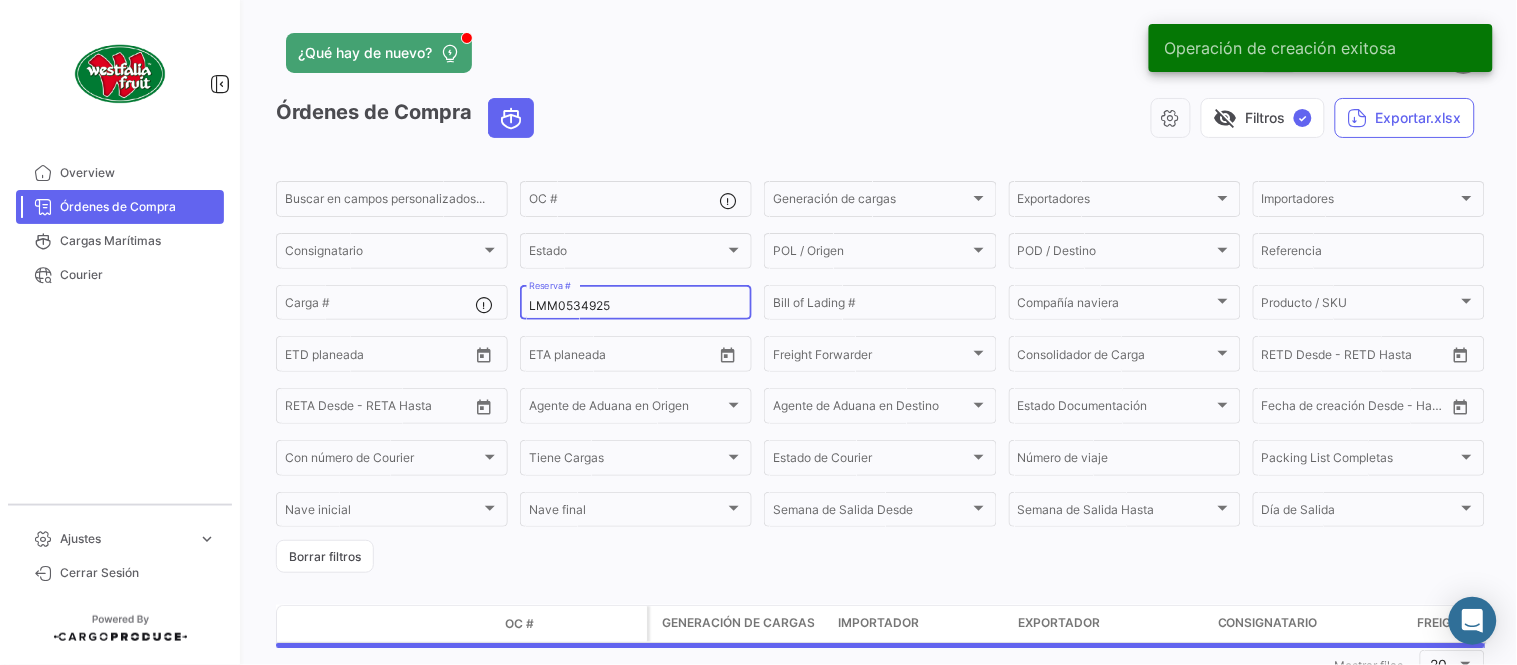 click on "LMM0534925" at bounding box center (636, 306) 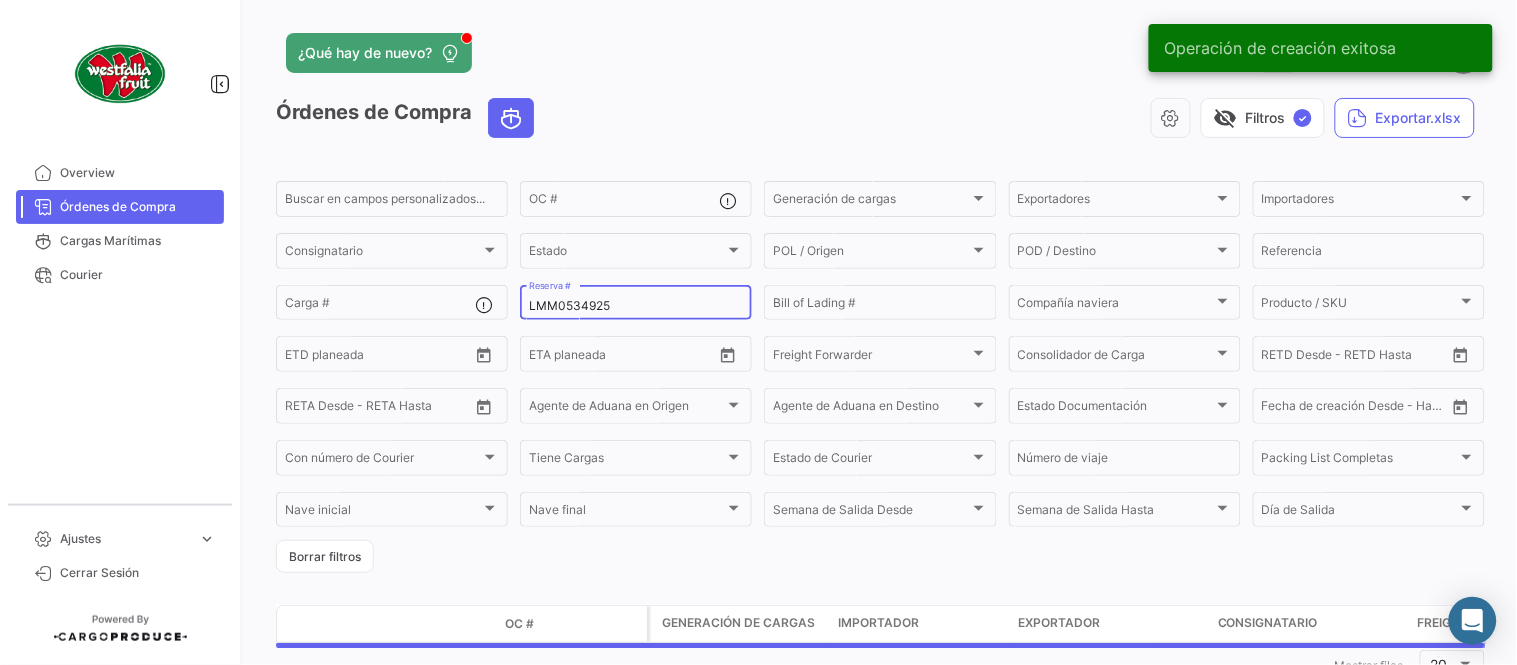 click on "LMM0534925" at bounding box center [636, 306] 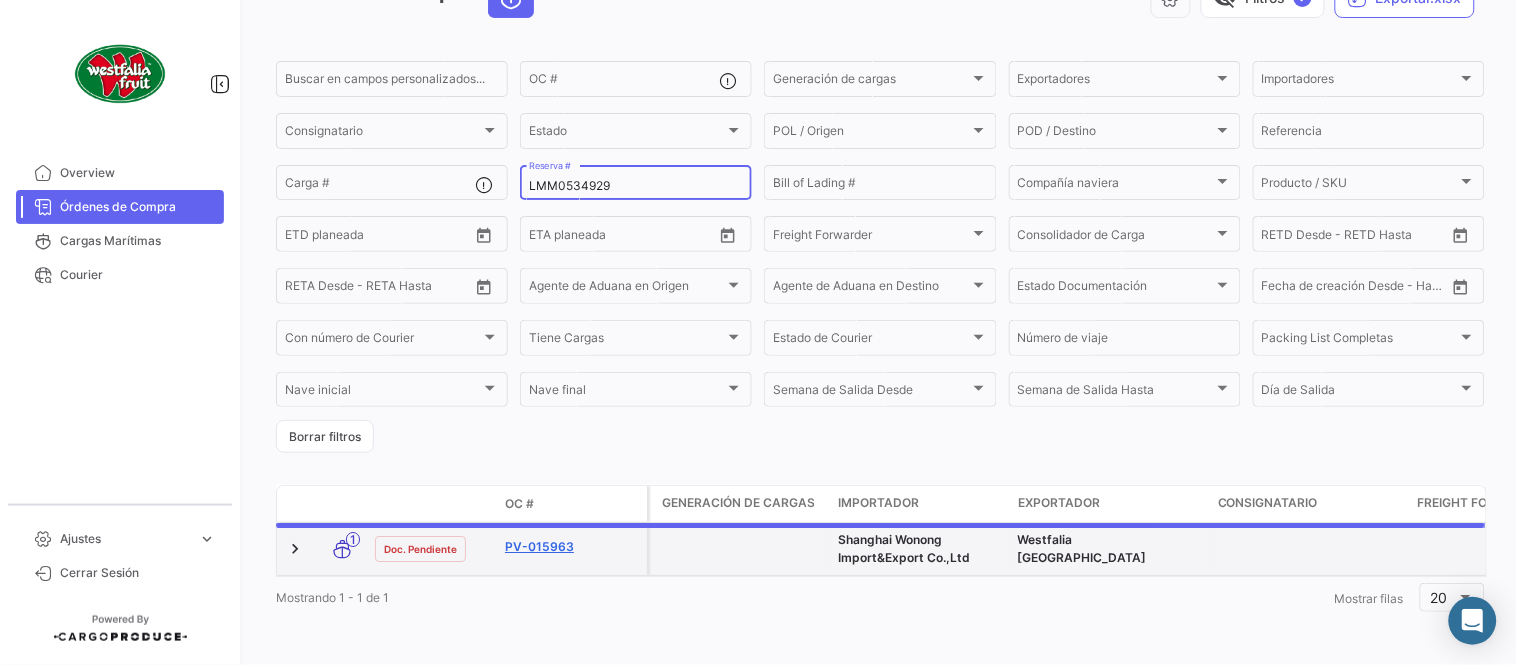 scroll, scrollTop: 128, scrollLeft: 0, axis: vertical 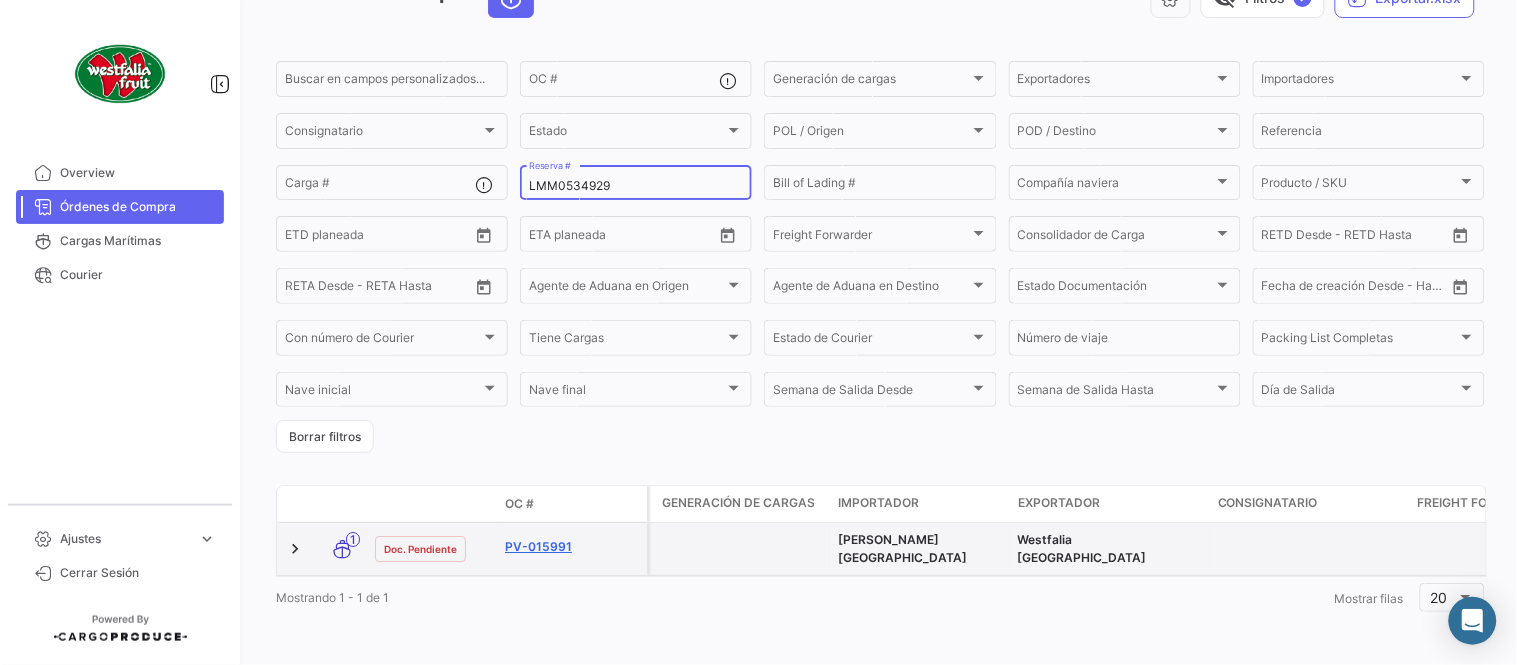 type on "LMM0534929" 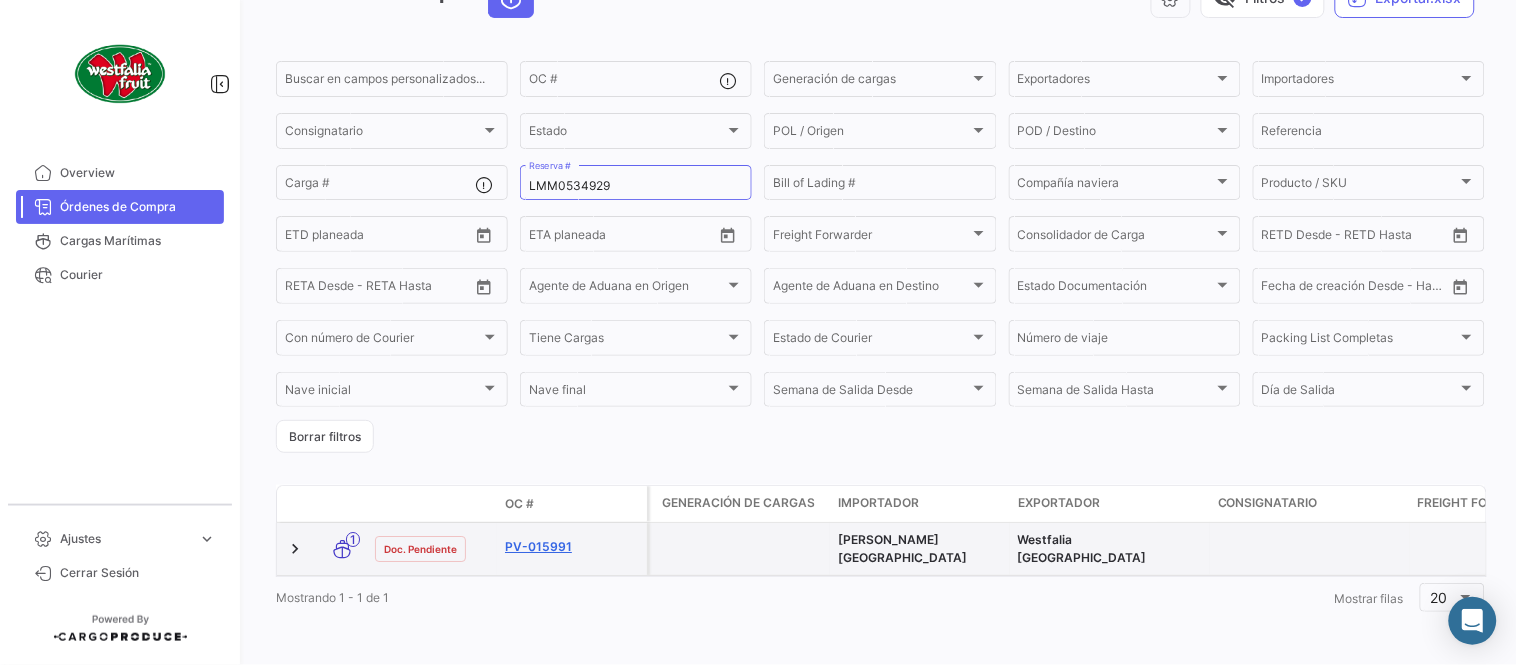 click on "PV-015991" 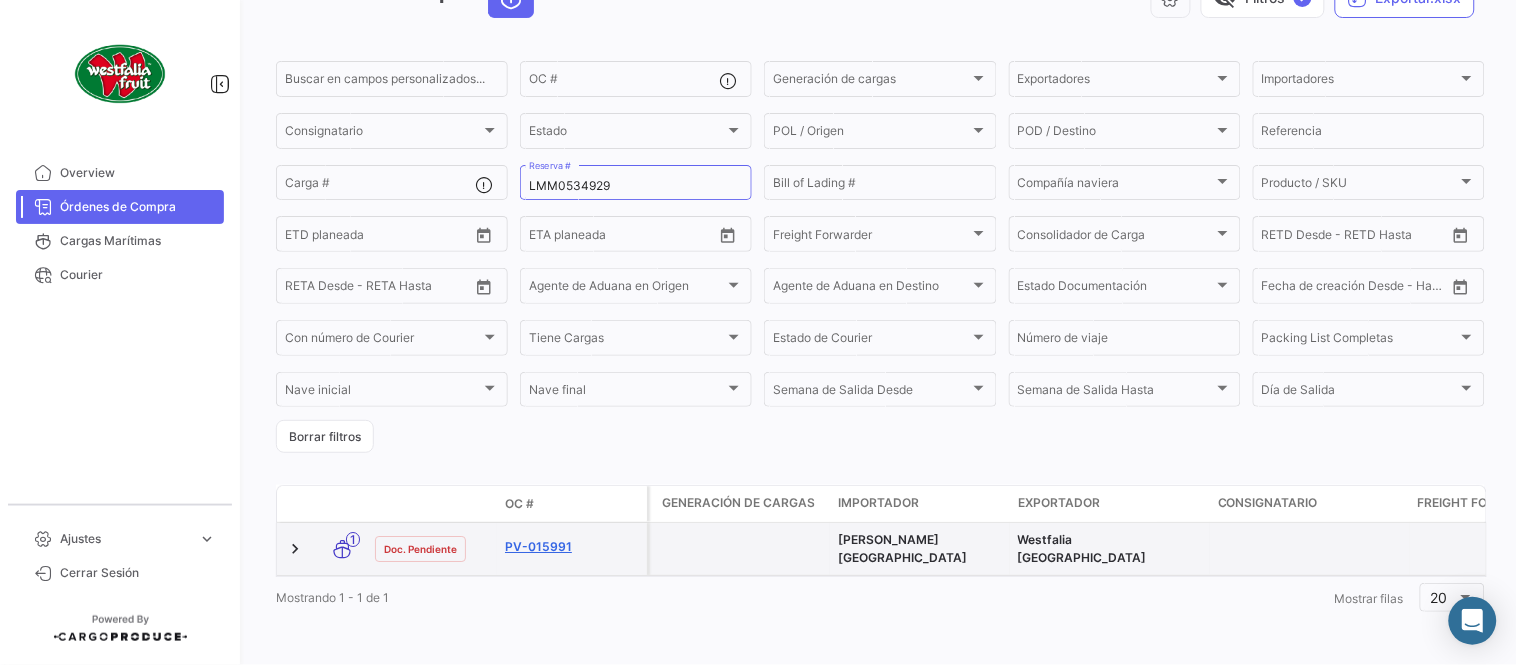 scroll, scrollTop: 0, scrollLeft: 0, axis: both 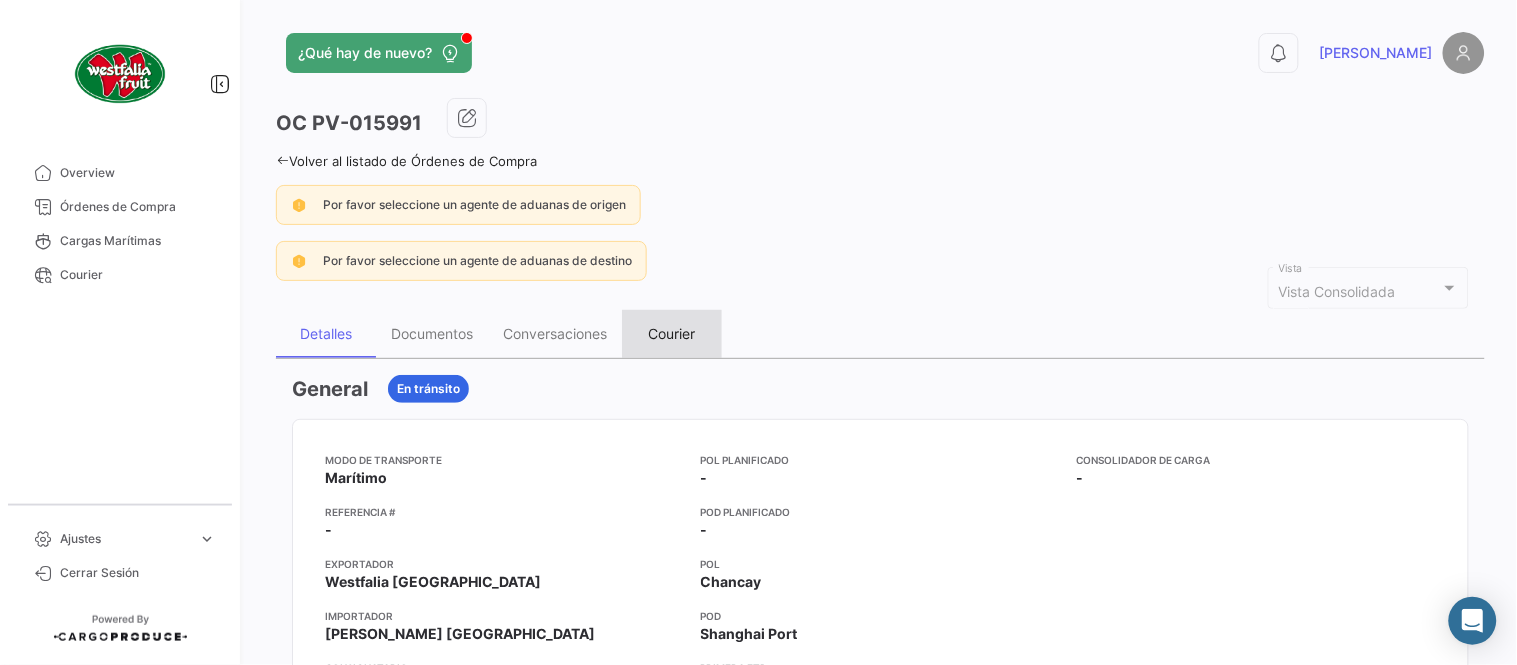 click on "Courier" at bounding box center [672, 333] 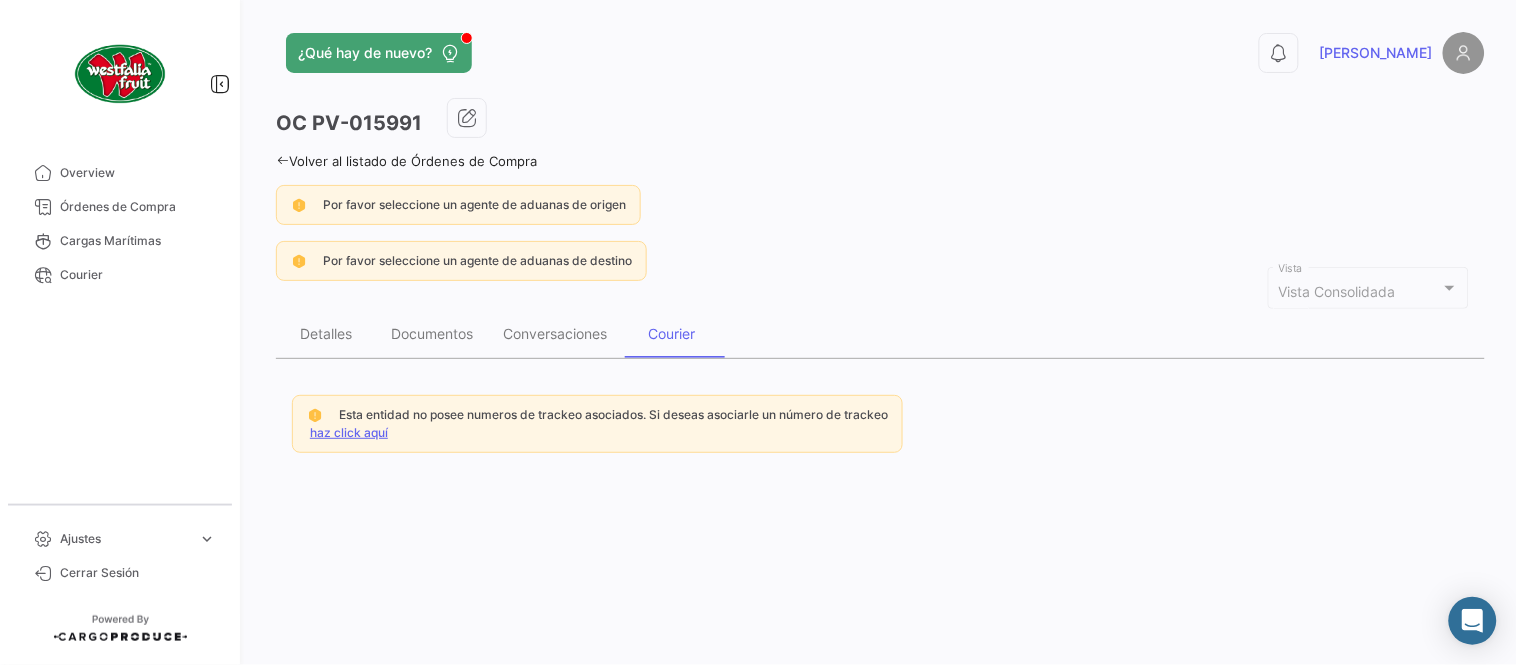 click on "Esta entidad no posee numeros de trackeo asociados. Si deseas asociarle un número de trackeo" at bounding box center [613, 415] 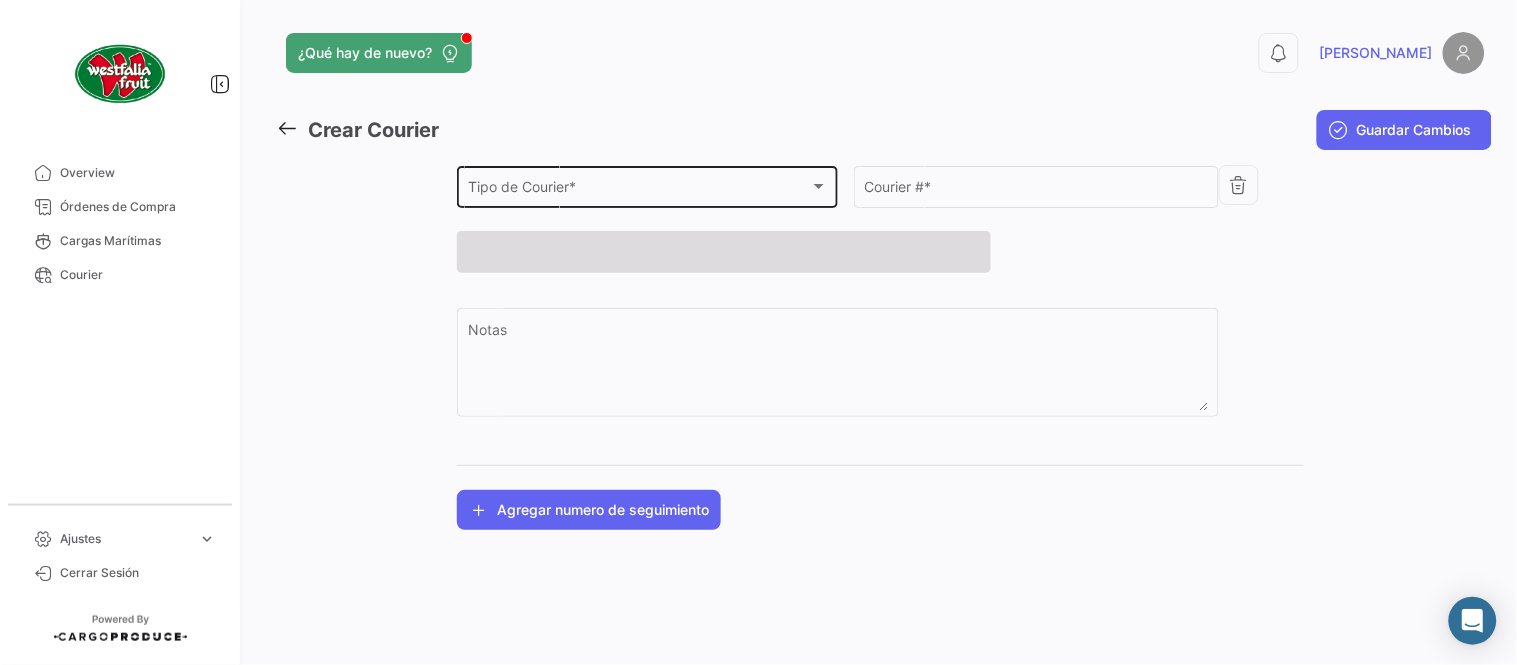 click on "Tipo de Courier *" at bounding box center [639, 190] 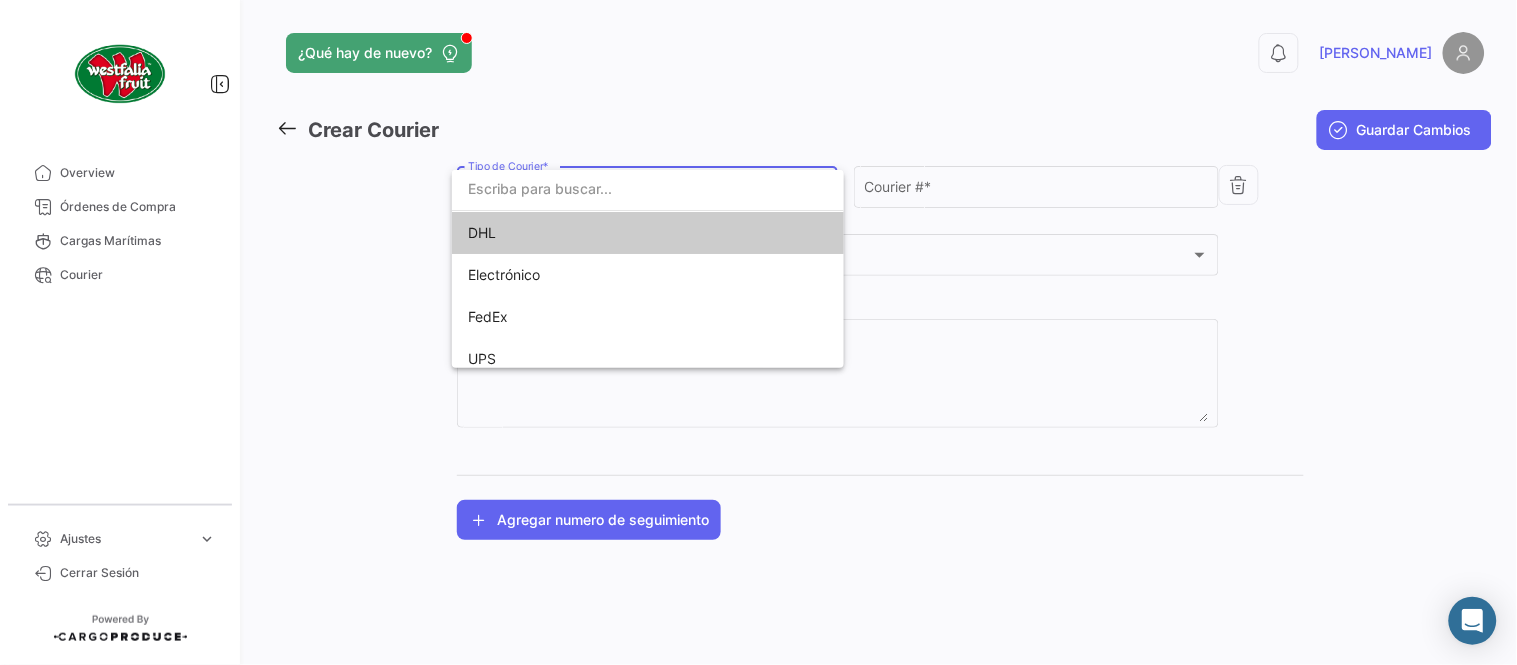 click on "DHL" at bounding box center (608, 233) 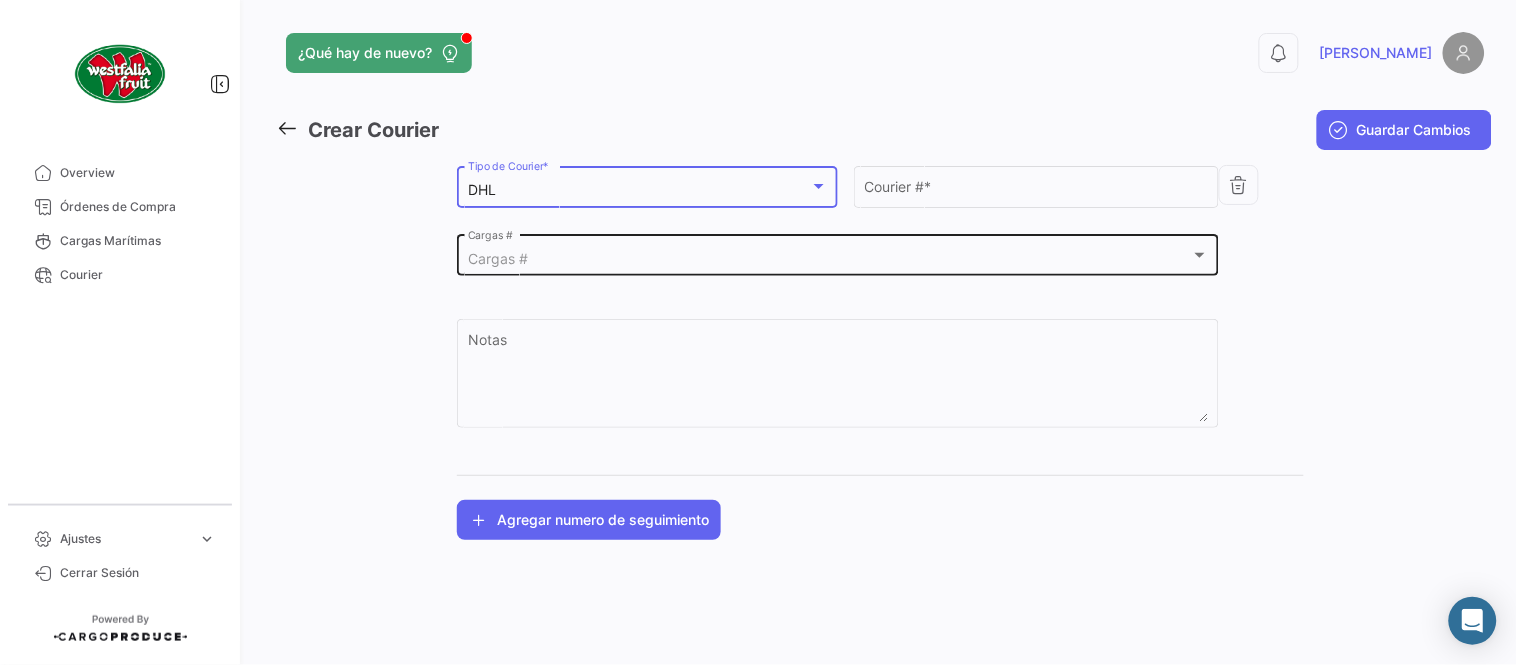 click on "Cargas #" at bounding box center [829, 259] 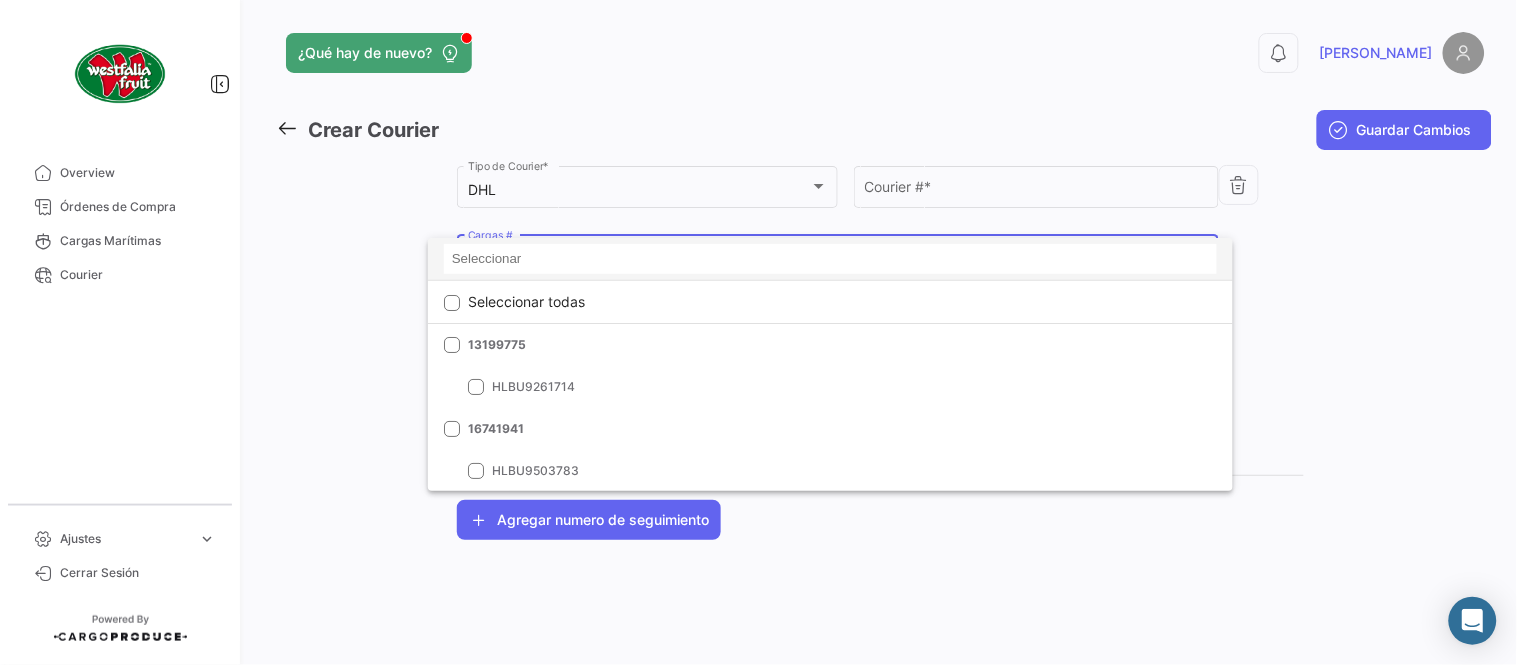click at bounding box center (830, 259) 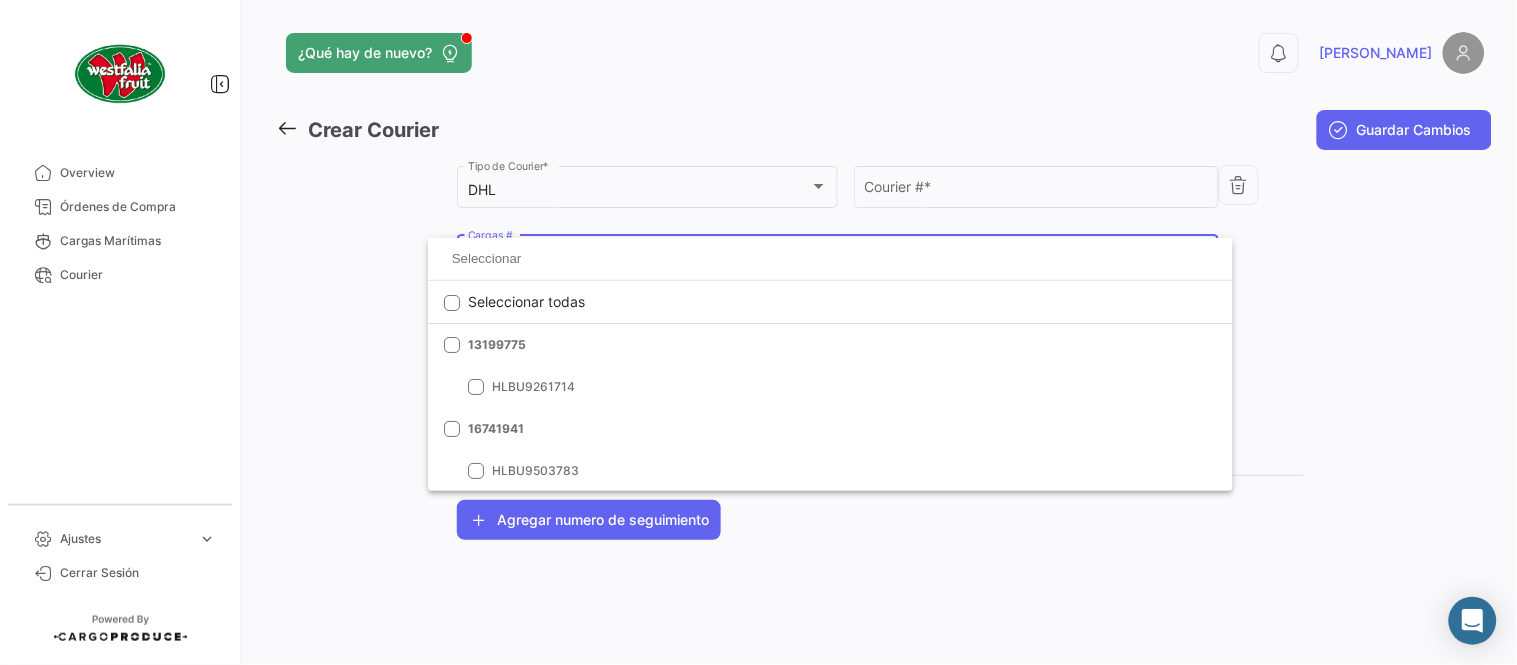 paste on "LMM0534929" 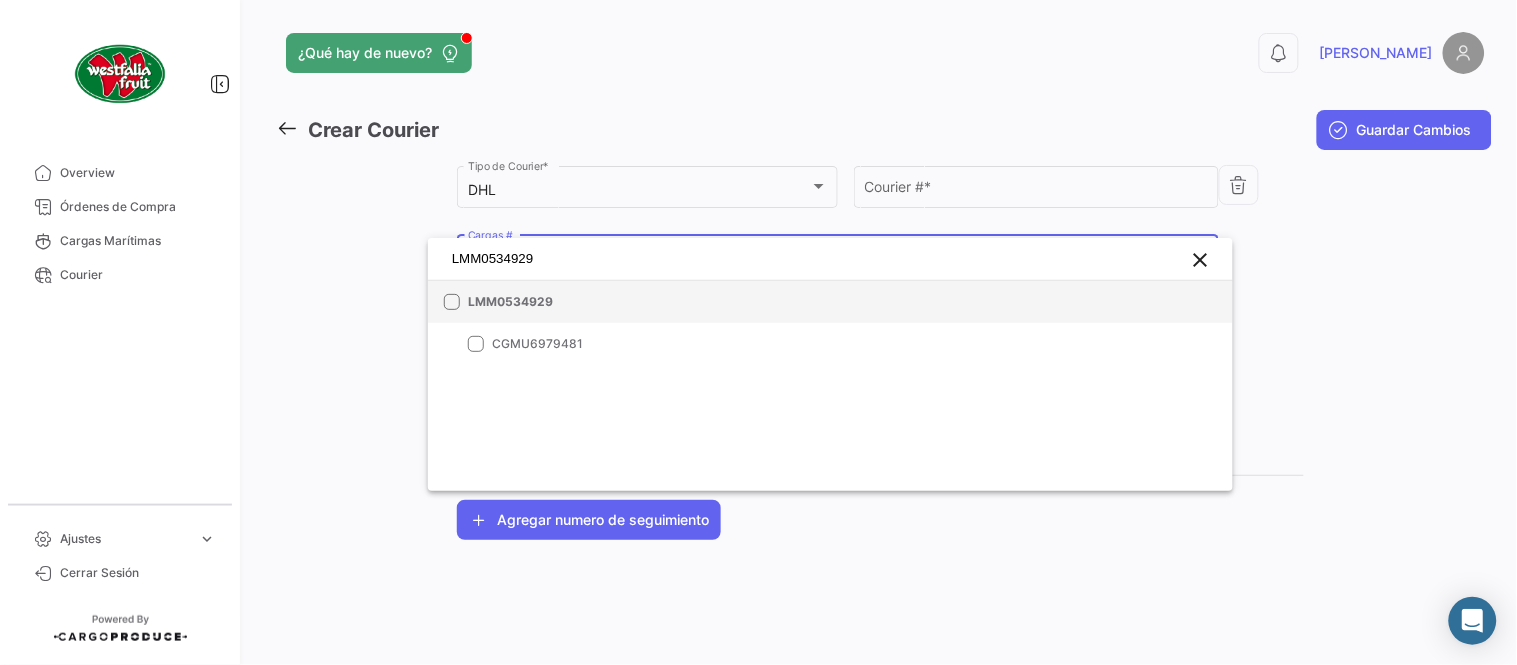 type on "LMM0534929" 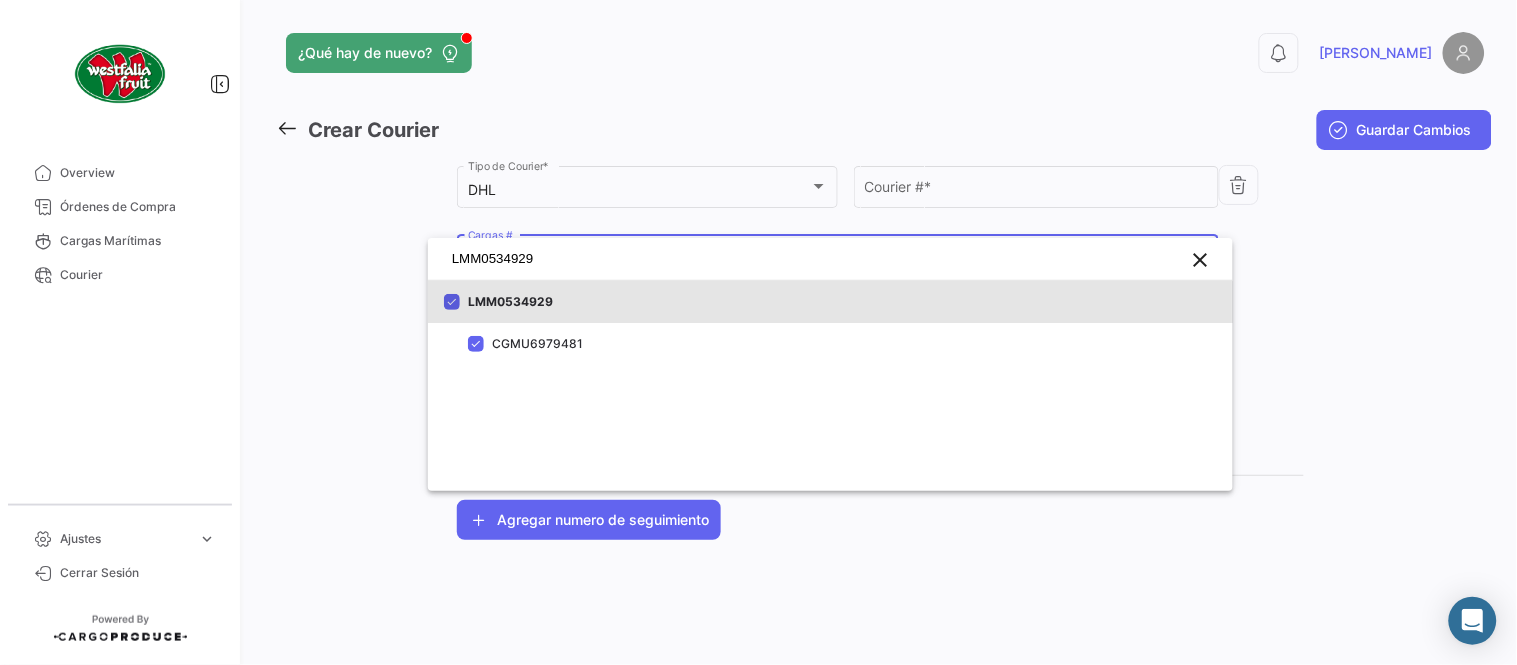 click at bounding box center [758, 332] 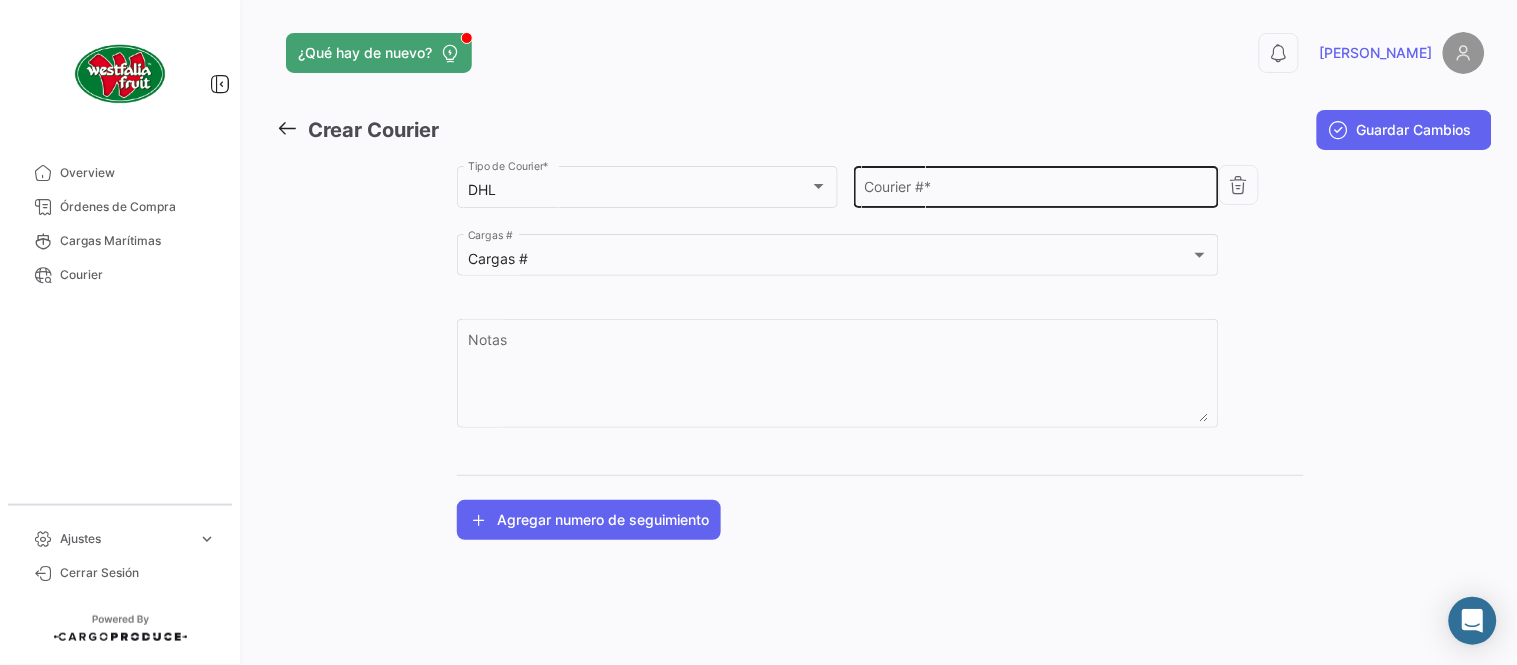 drag, startPoint x: 956, startPoint y: 206, endPoint x: 945, endPoint y: 197, distance: 14.21267 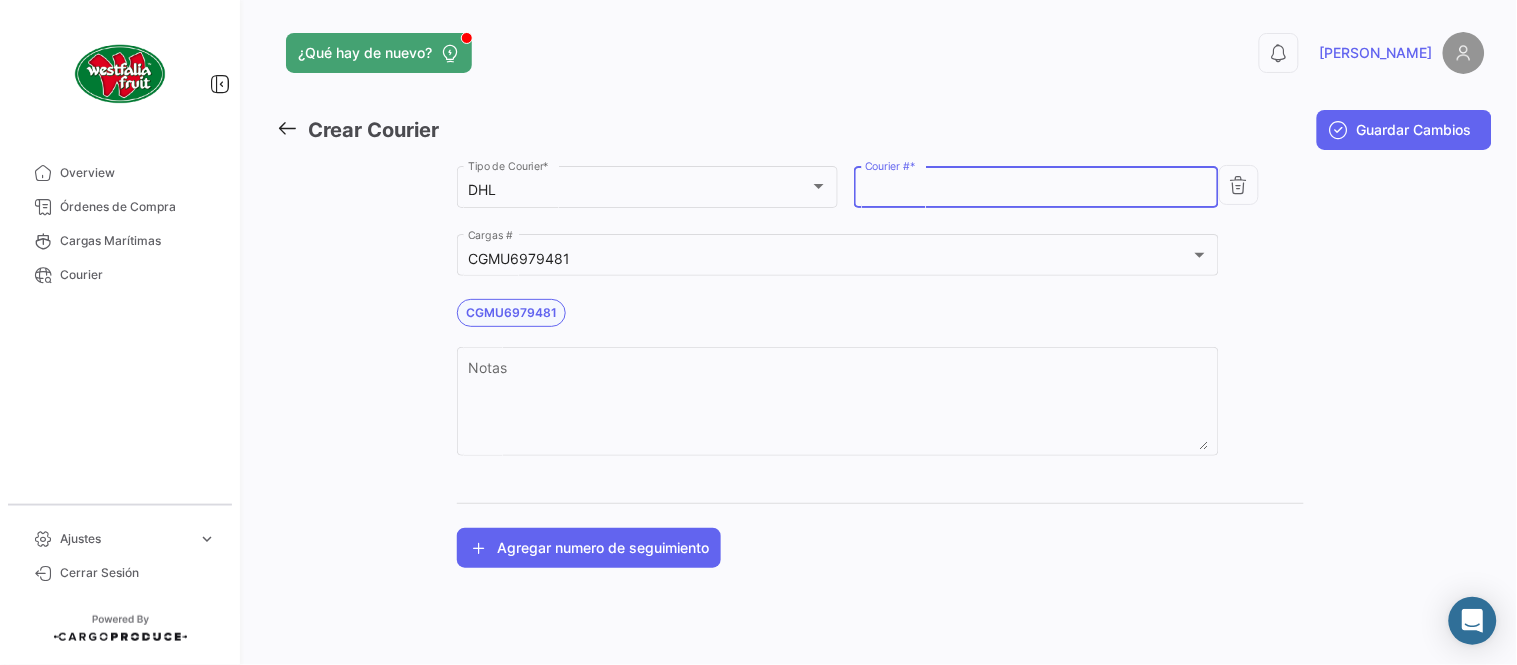 click on "Courier #  *" at bounding box center (1037, 190) 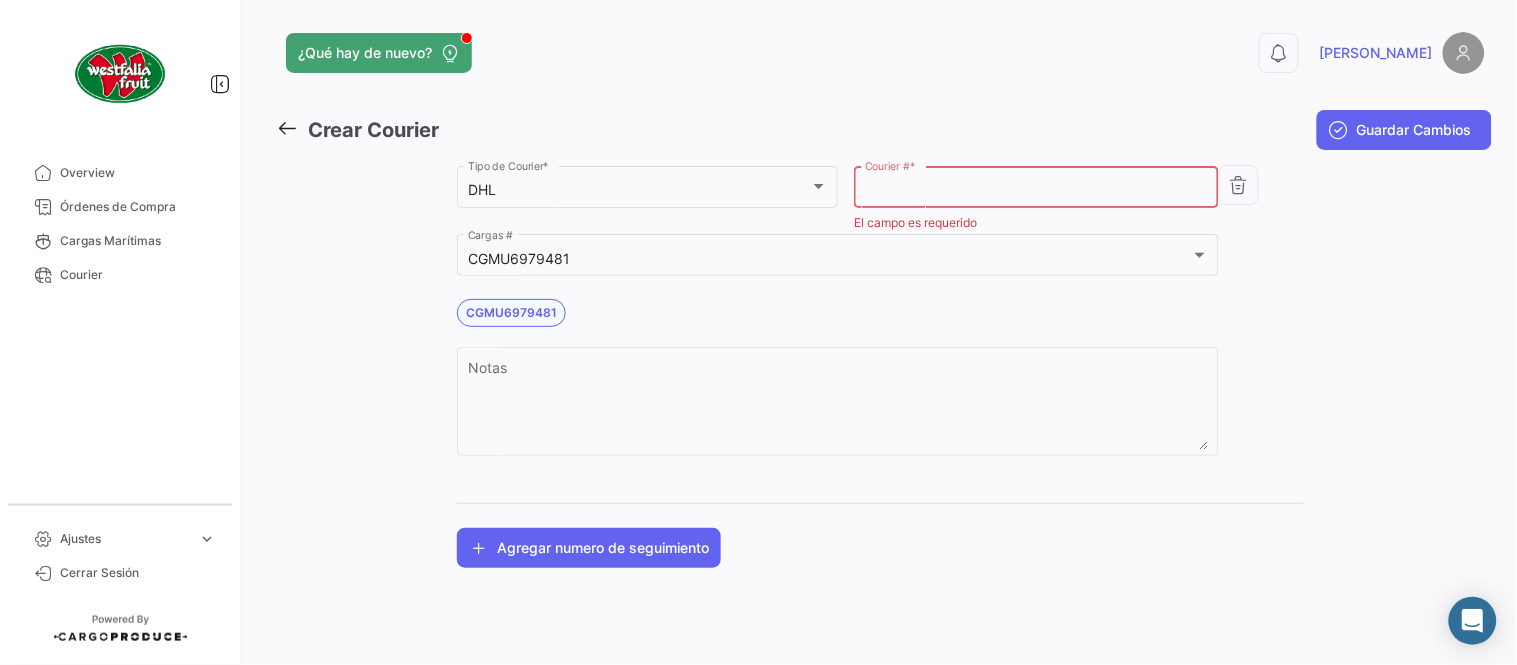 paste on "1619123855" 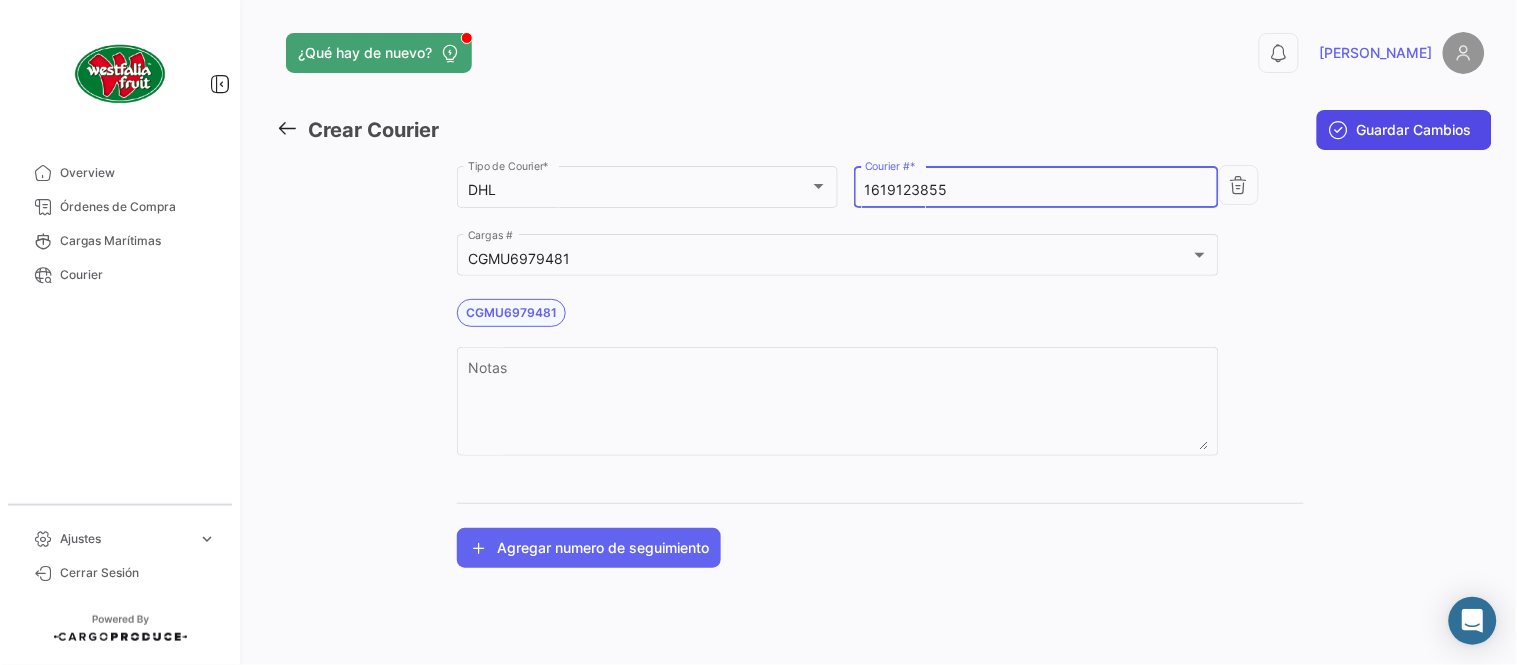 type on "1619123855" 